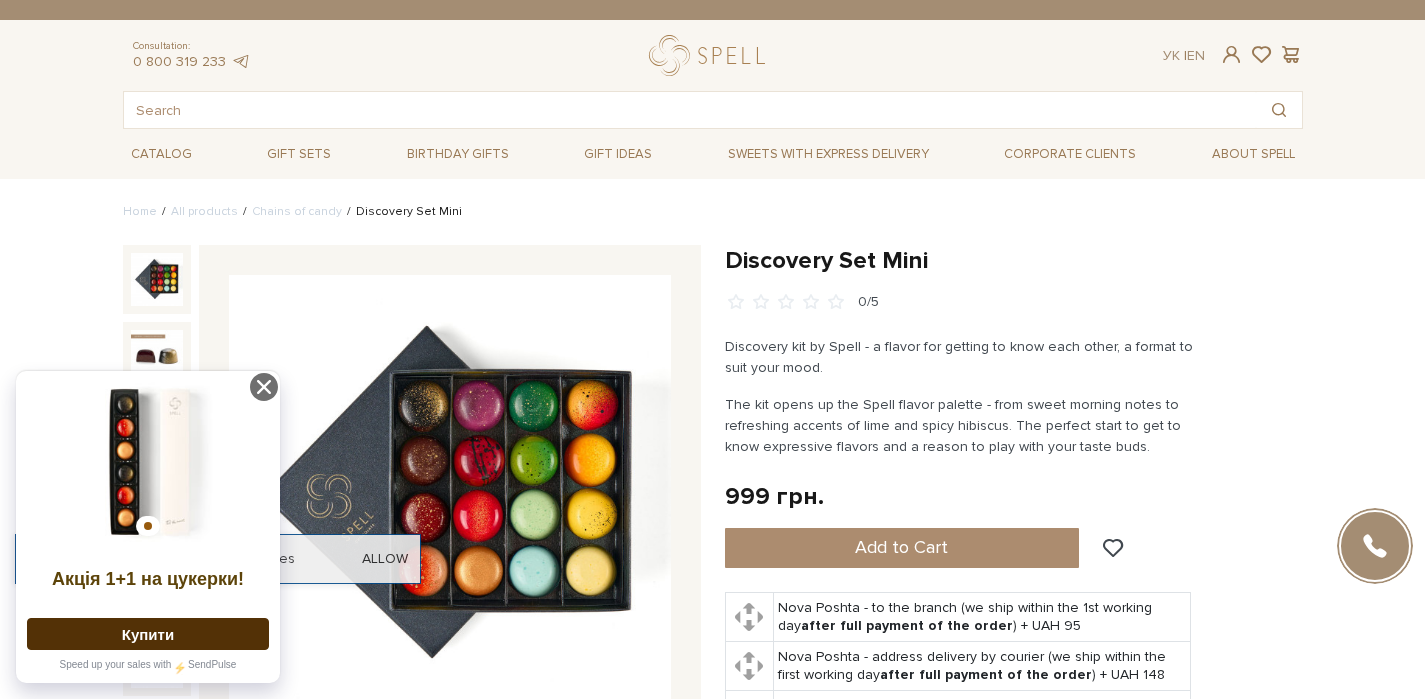 scroll, scrollTop: 0, scrollLeft: 0, axis: both 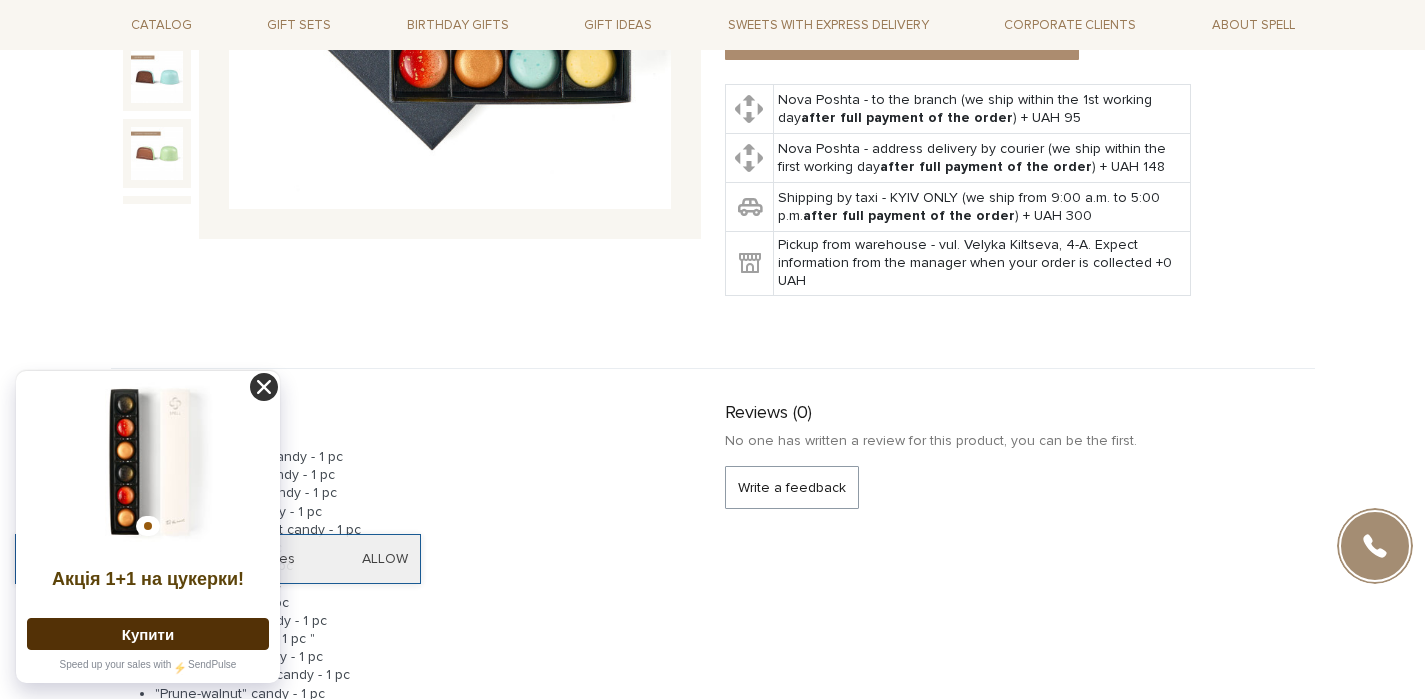 click at bounding box center (264, 387) 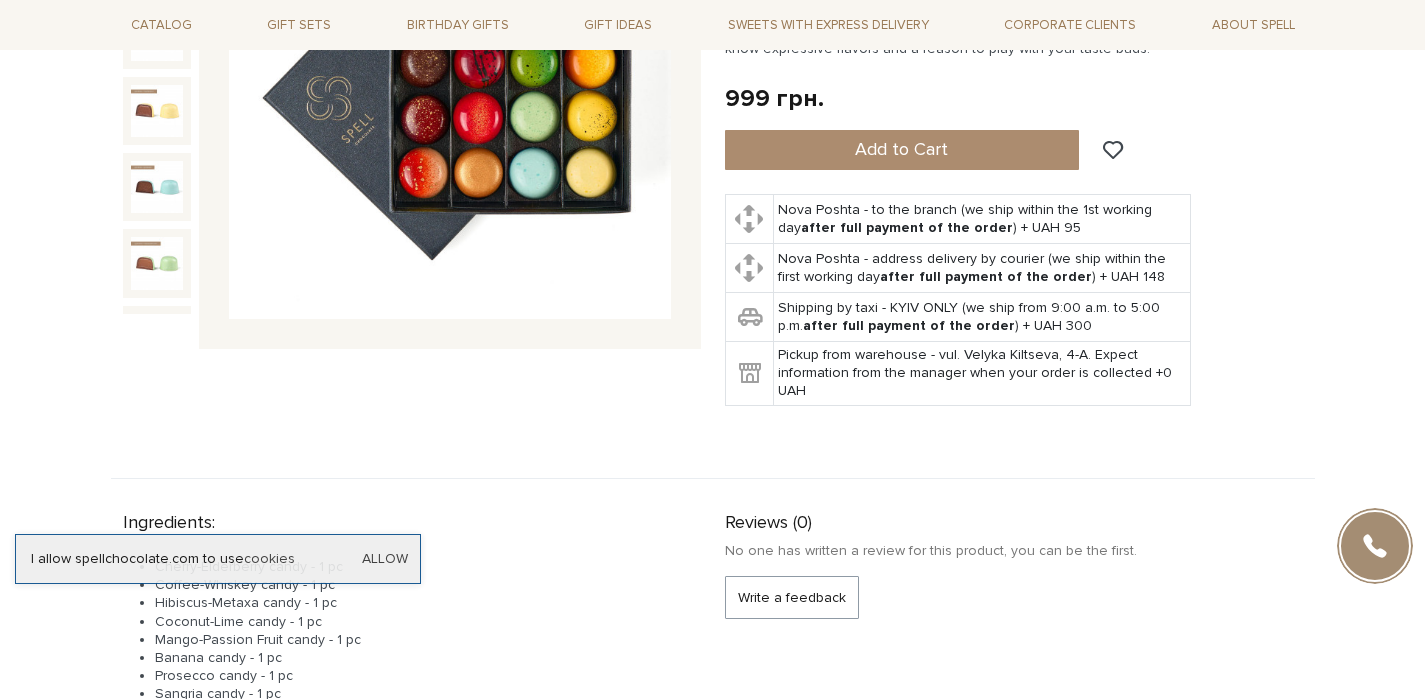 scroll, scrollTop: 0, scrollLeft: 0, axis: both 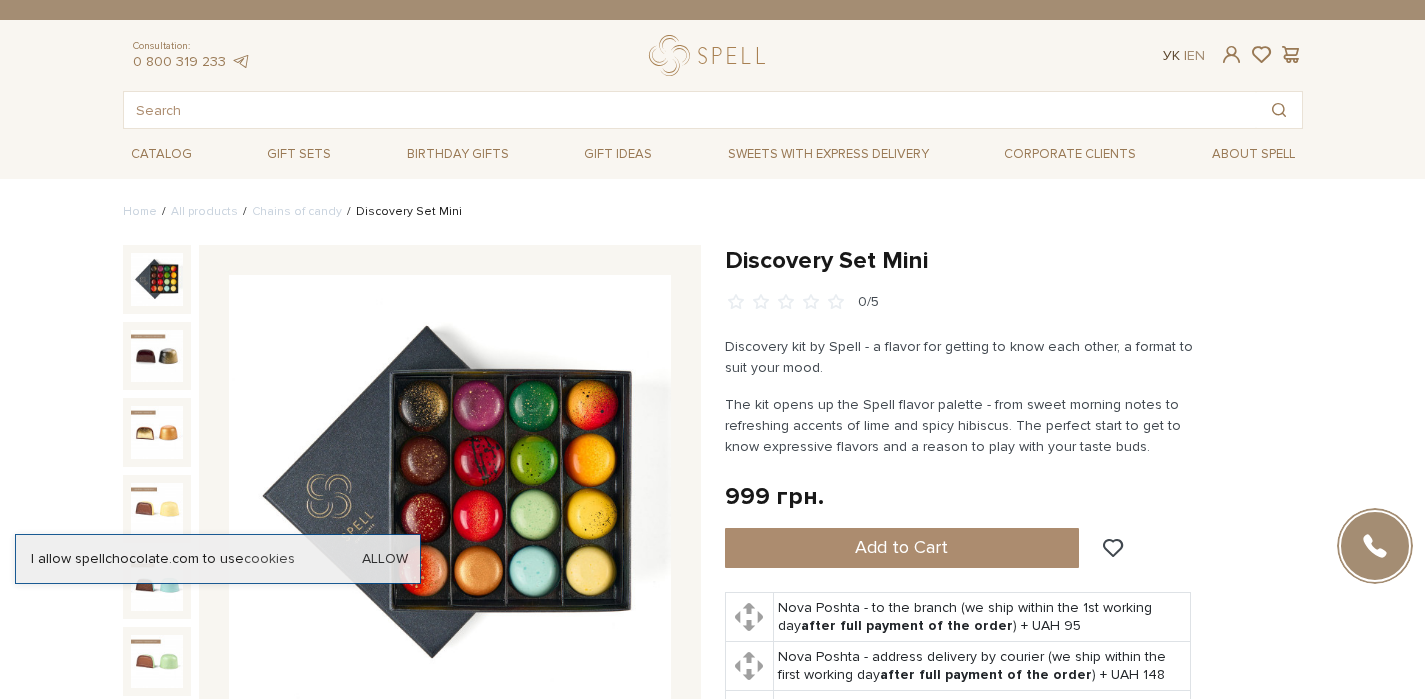 click on "Ук" at bounding box center [1171, 55] 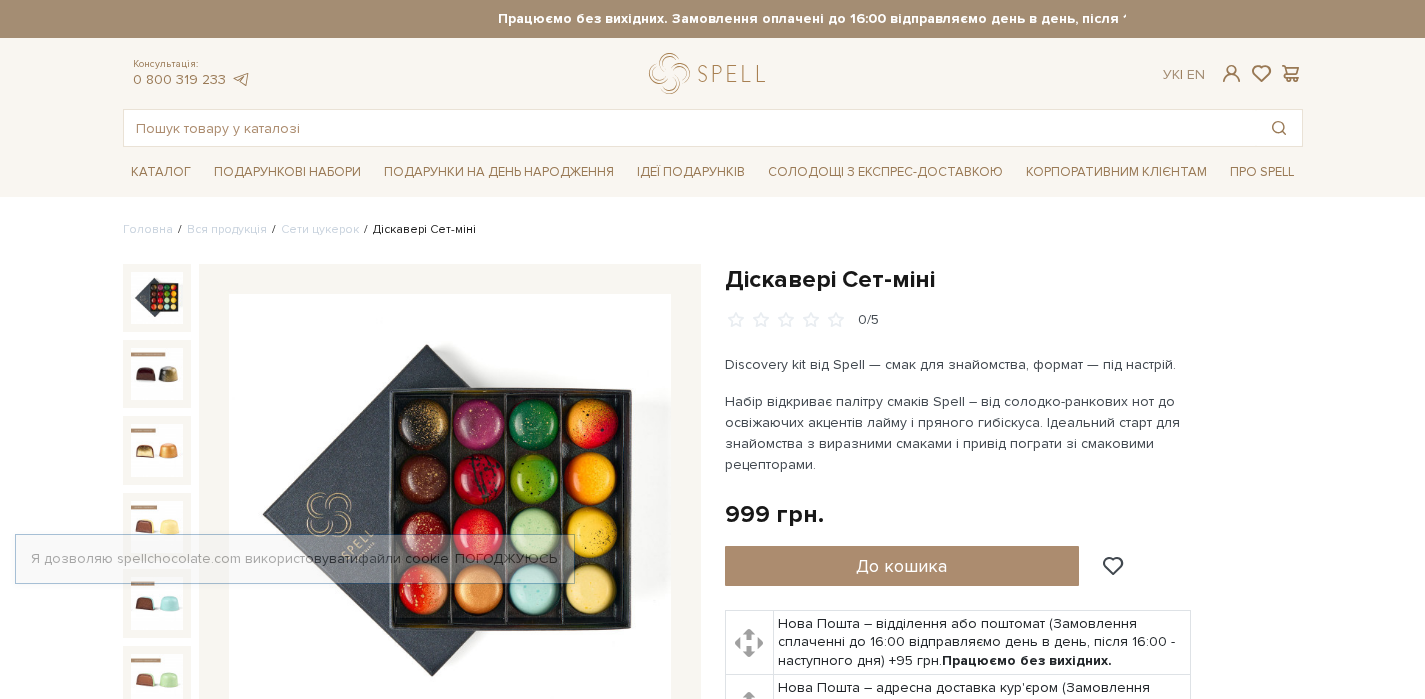 scroll, scrollTop: 0, scrollLeft: 0, axis: both 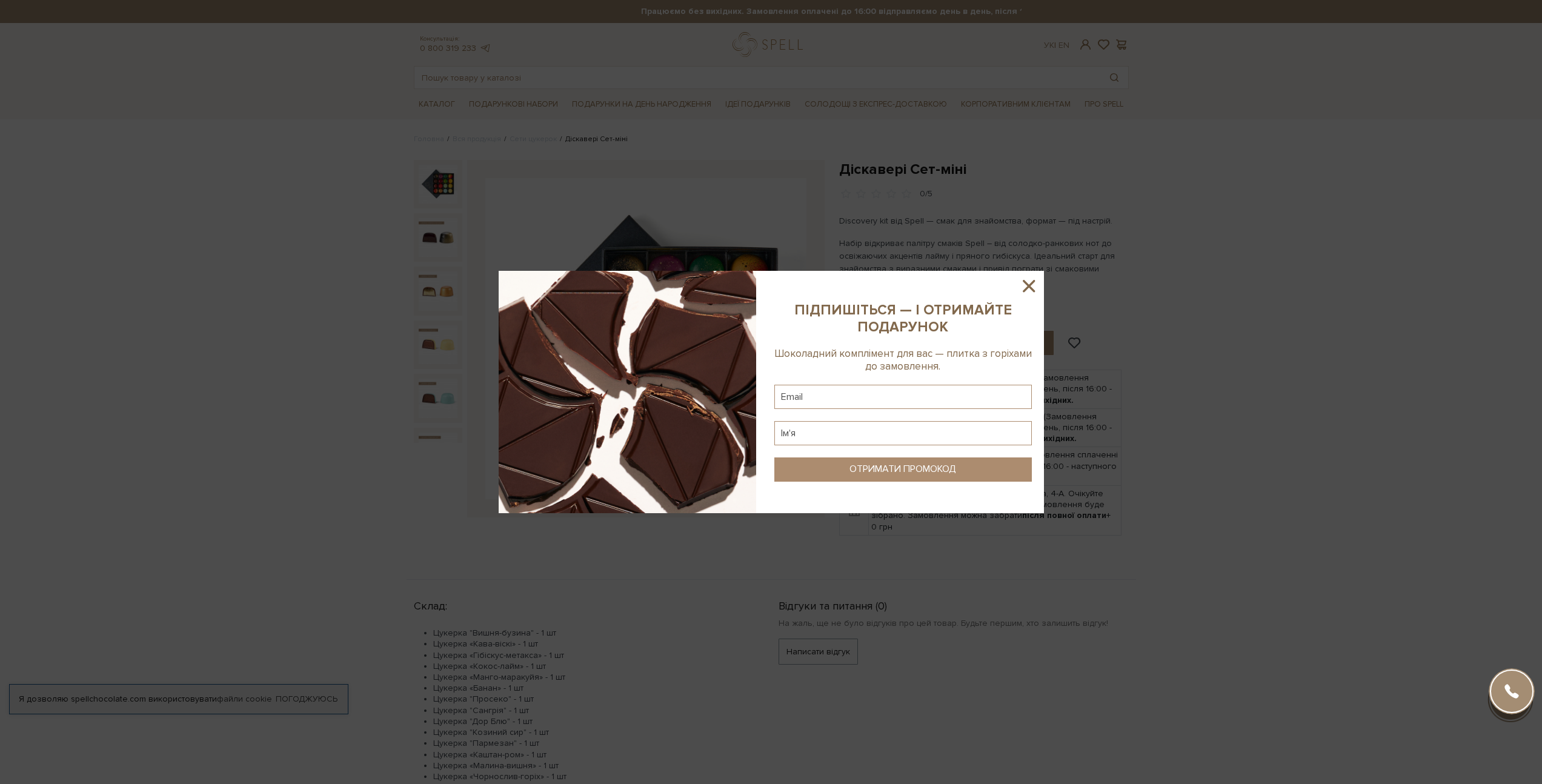click 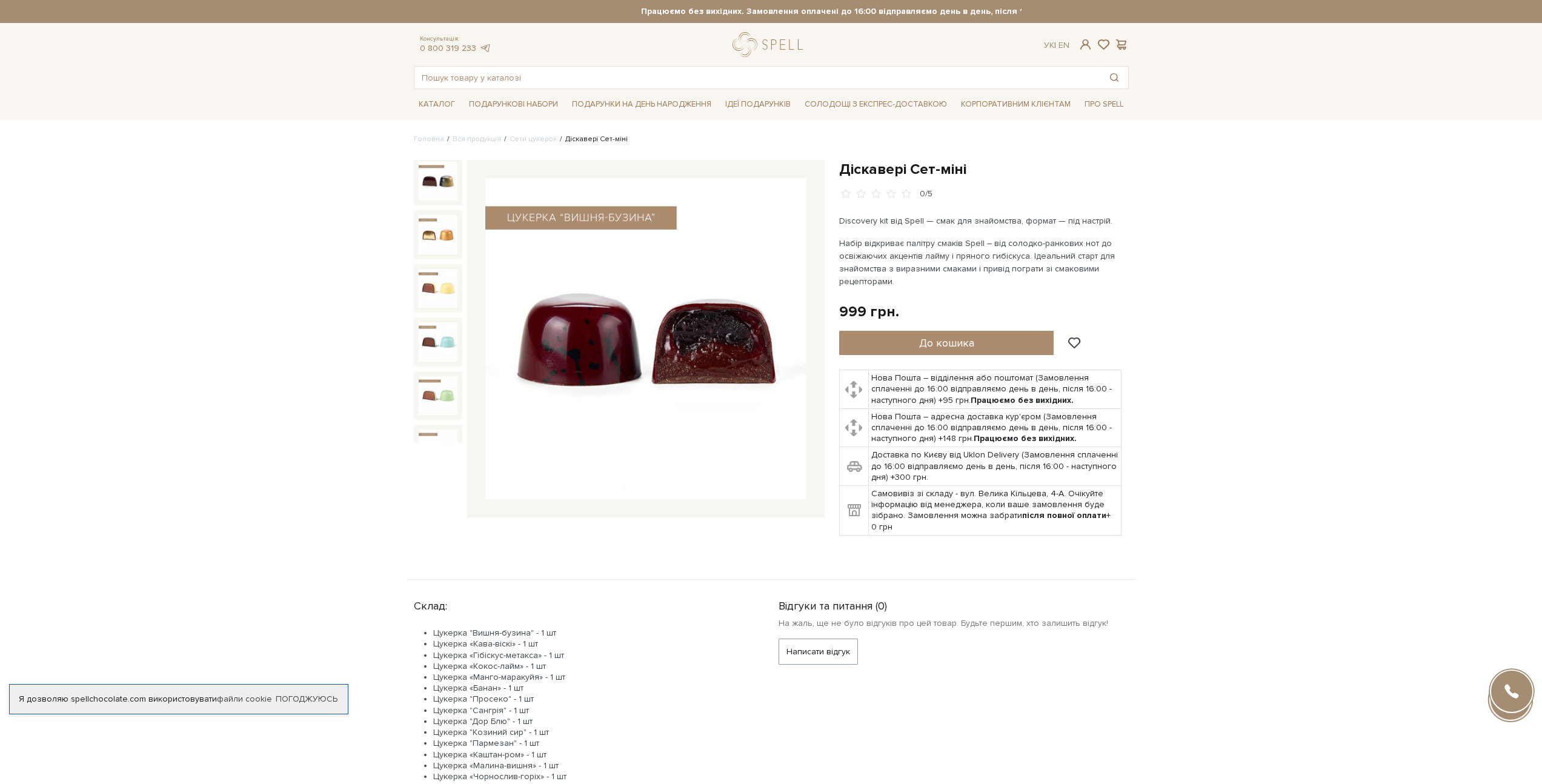 scroll, scrollTop: 0, scrollLeft: 0, axis: both 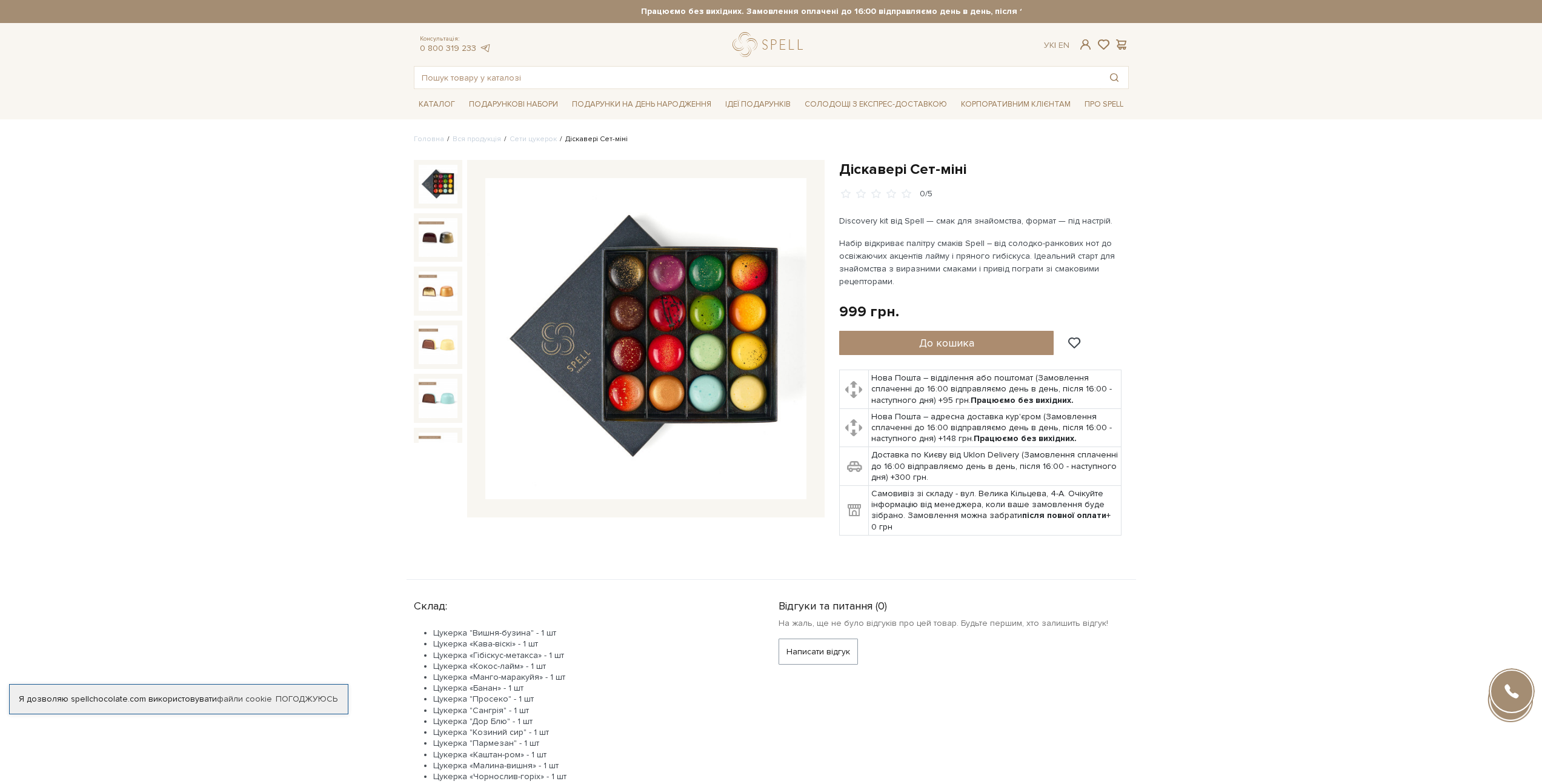 click at bounding box center (438, 184) 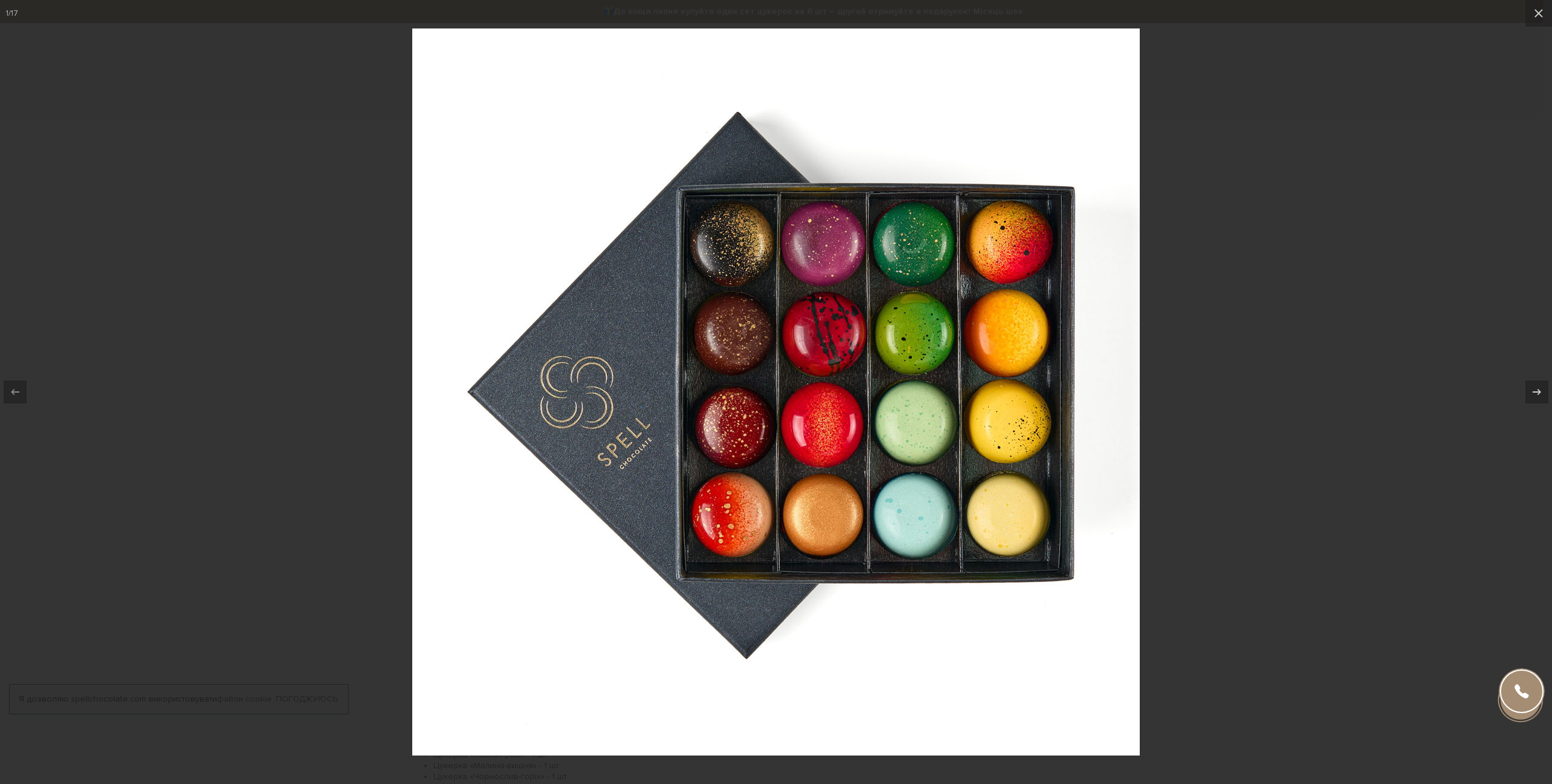 click at bounding box center (776, 392) 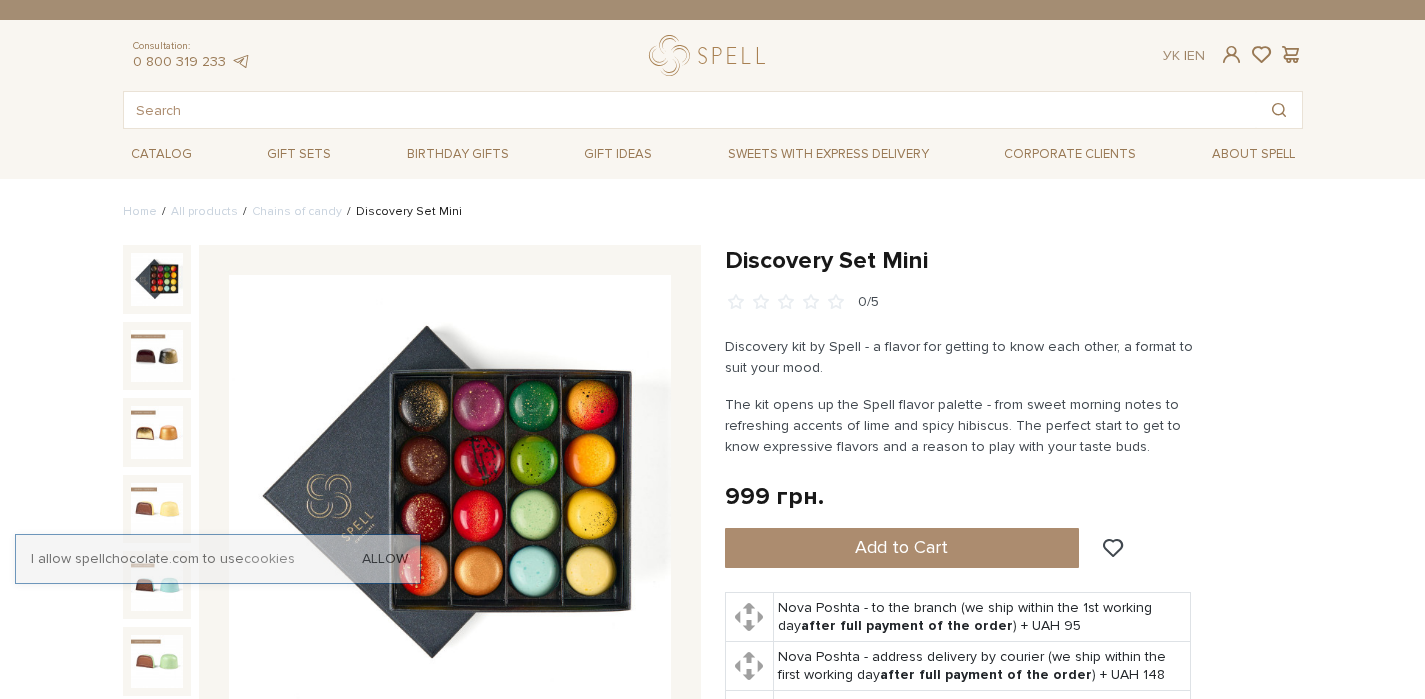 scroll, scrollTop: 0, scrollLeft: 0, axis: both 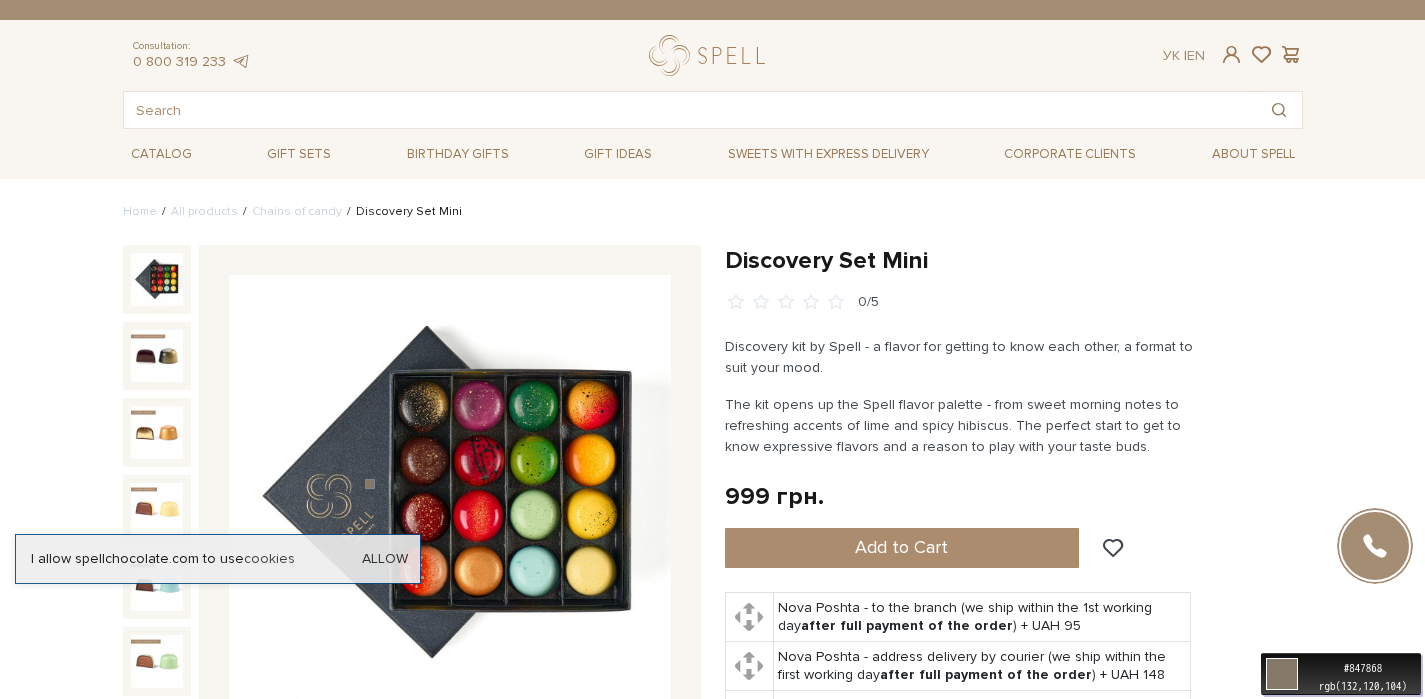 click on "Move your  🖱️  to pick a color #847868 rgb(132,120,104)" at bounding box center [712, 1901] 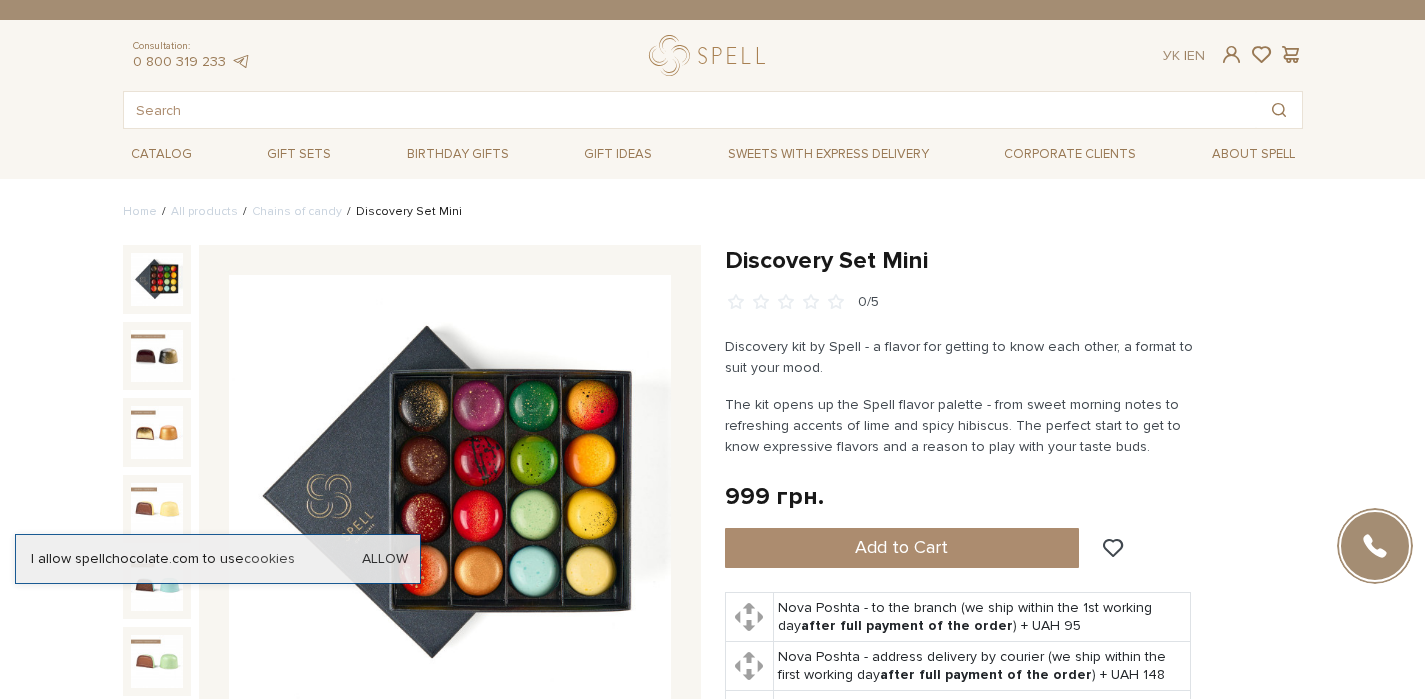 click at bounding box center [450, 496] 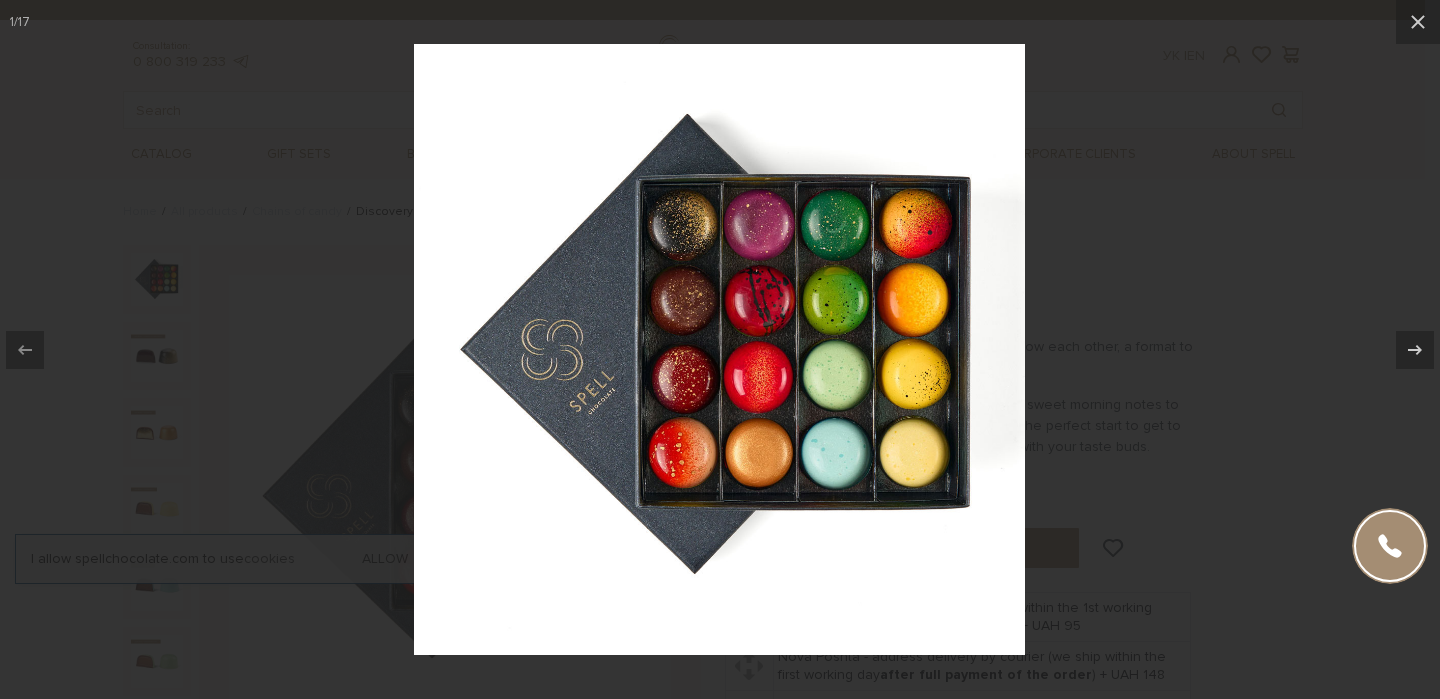 click at bounding box center (720, 349) 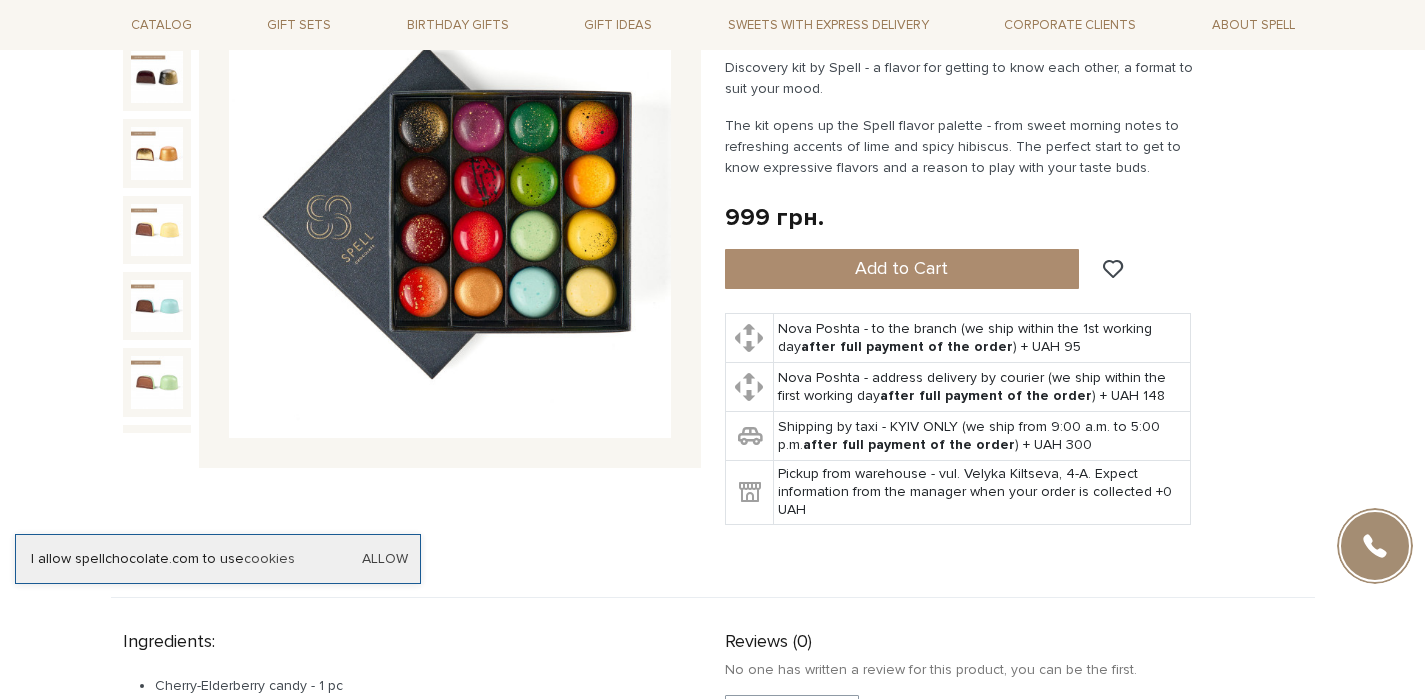scroll, scrollTop: 0, scrollLeft: 0, axis: both 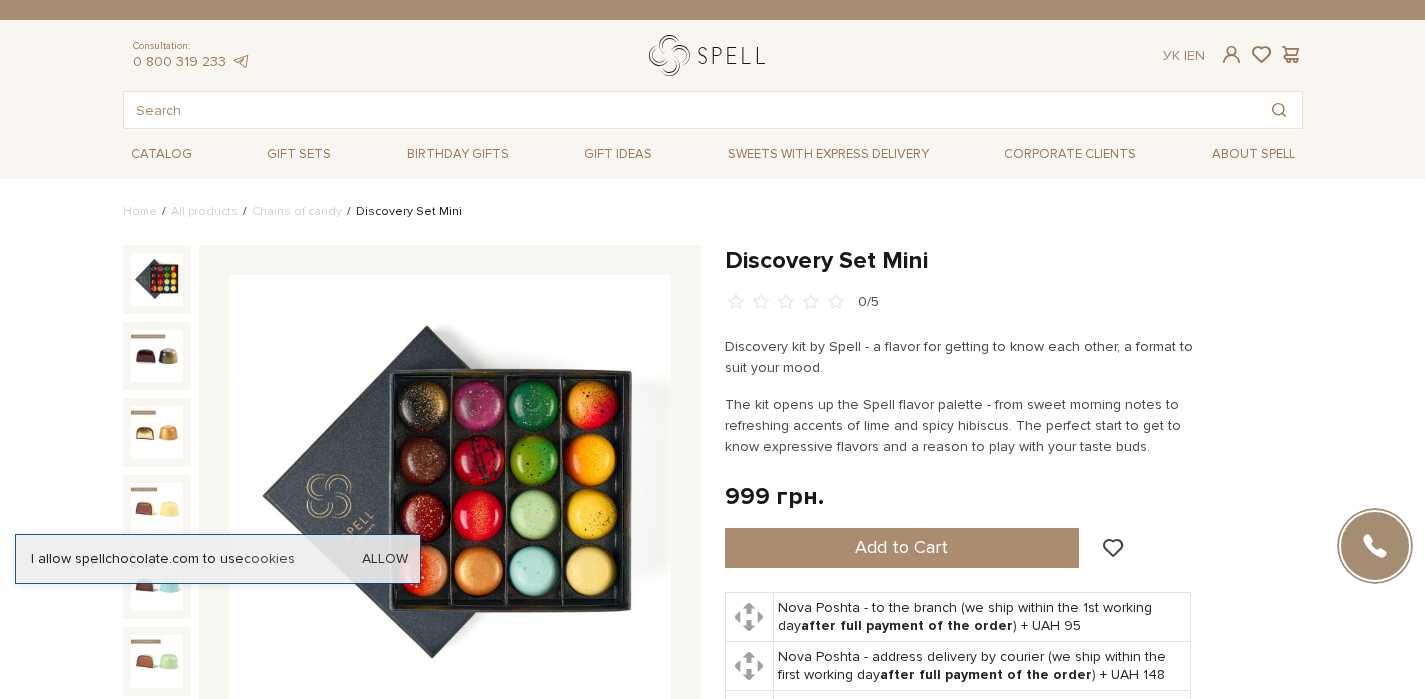 click at bounding box center (711, 55) 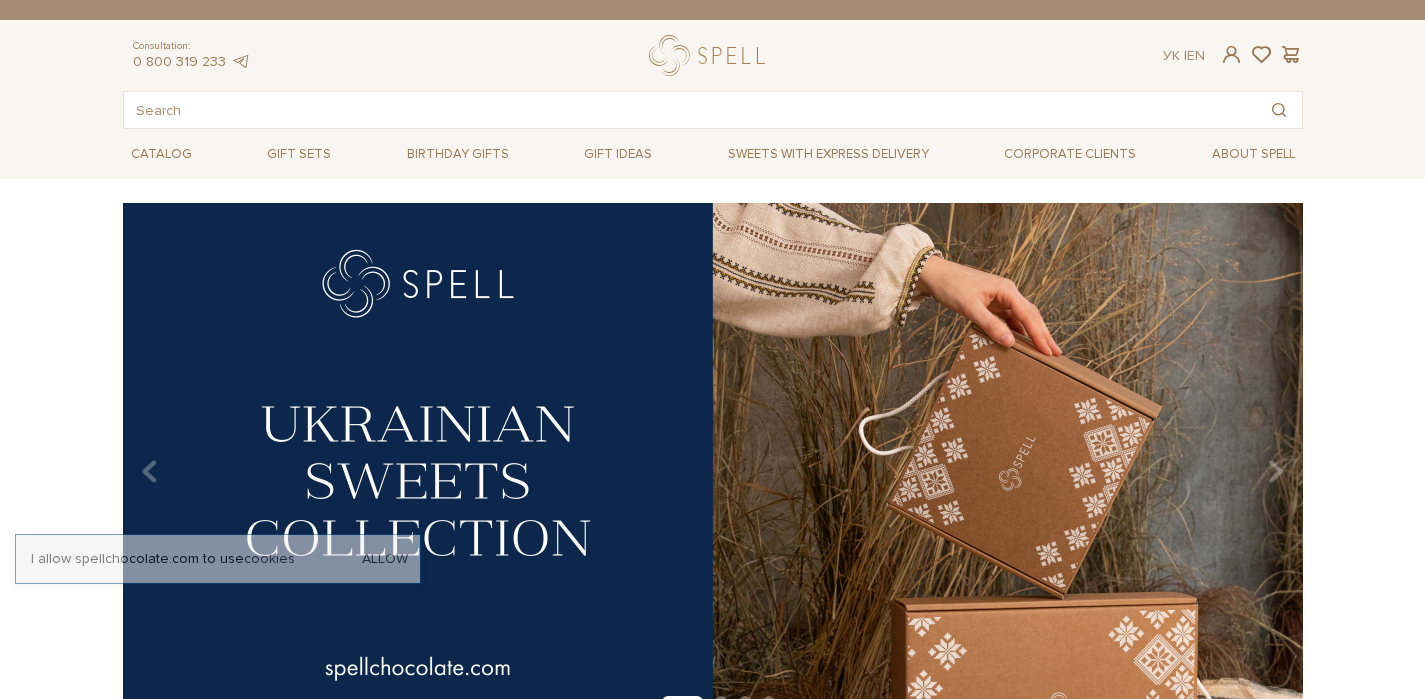 scroll, scrollTop: 0, scrollLeft: 0, axis: both 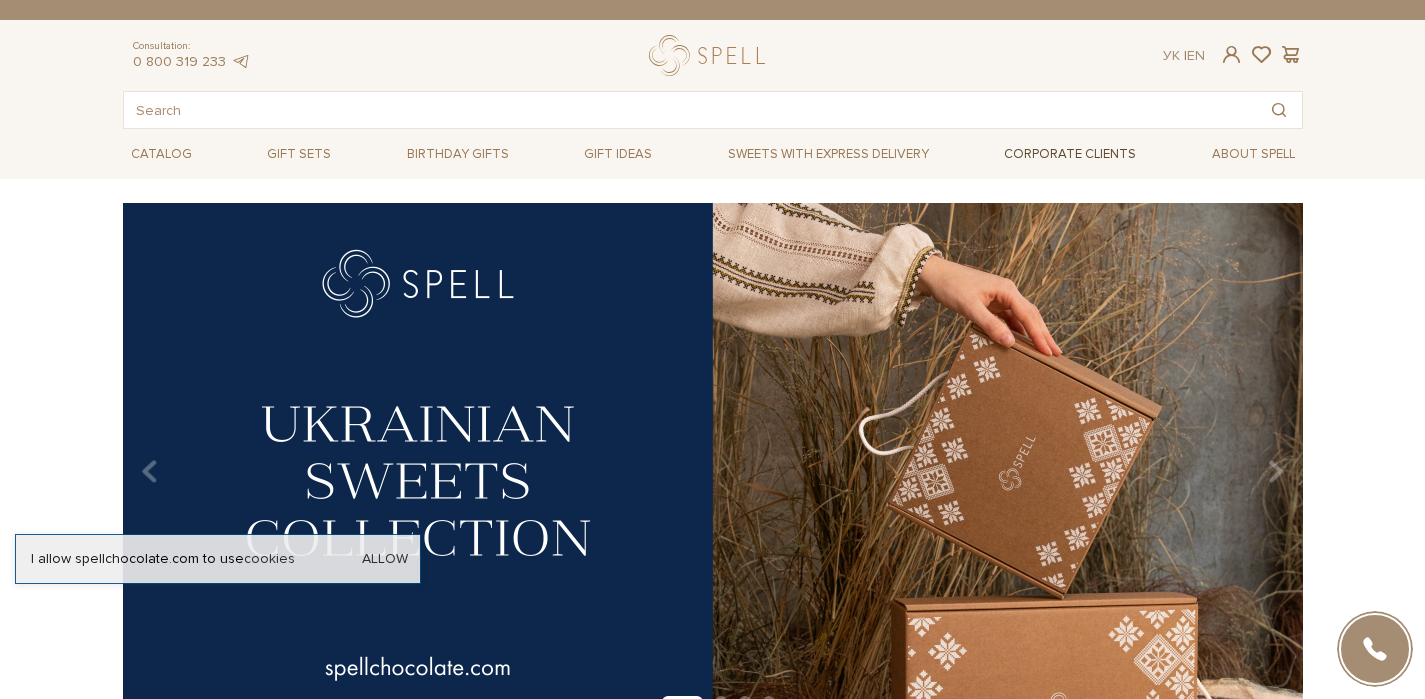 click on "Corporate clients" at bounding box center (1070, 154) 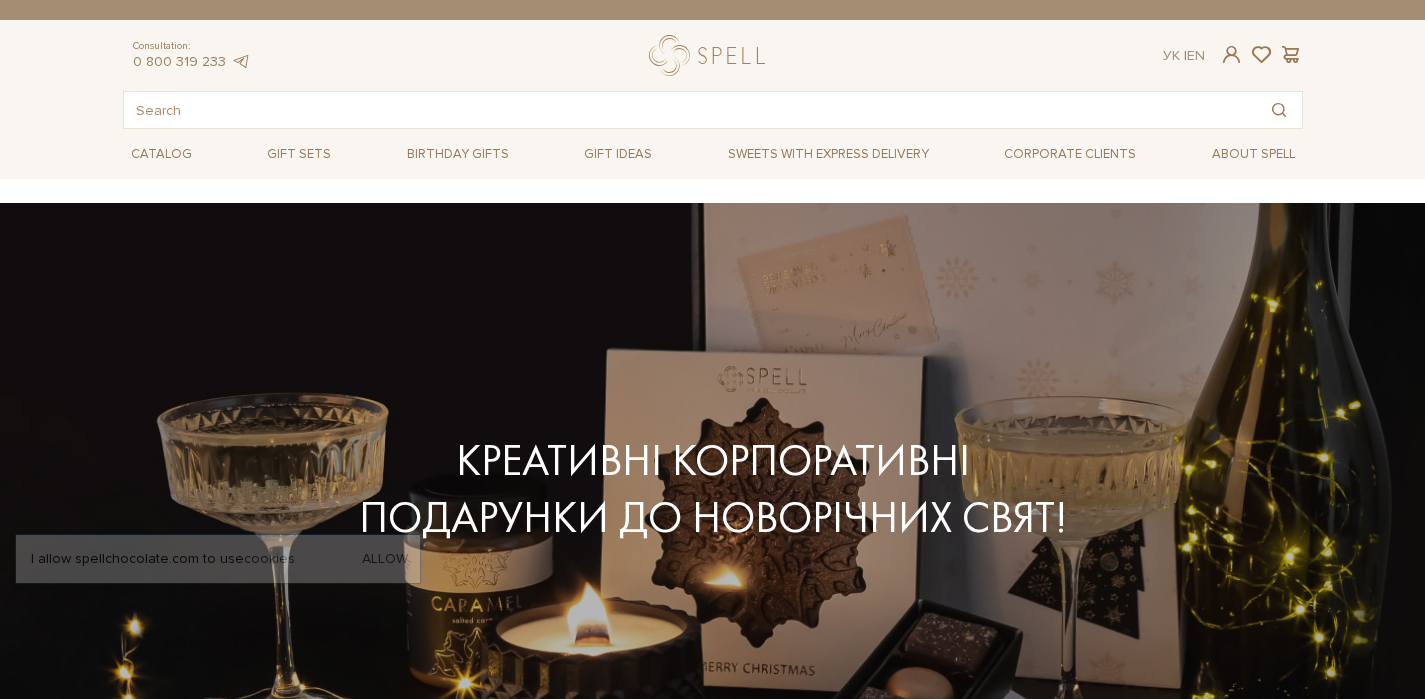 scroll, scrollTop: 0, scrollLeft: 0, axis: both 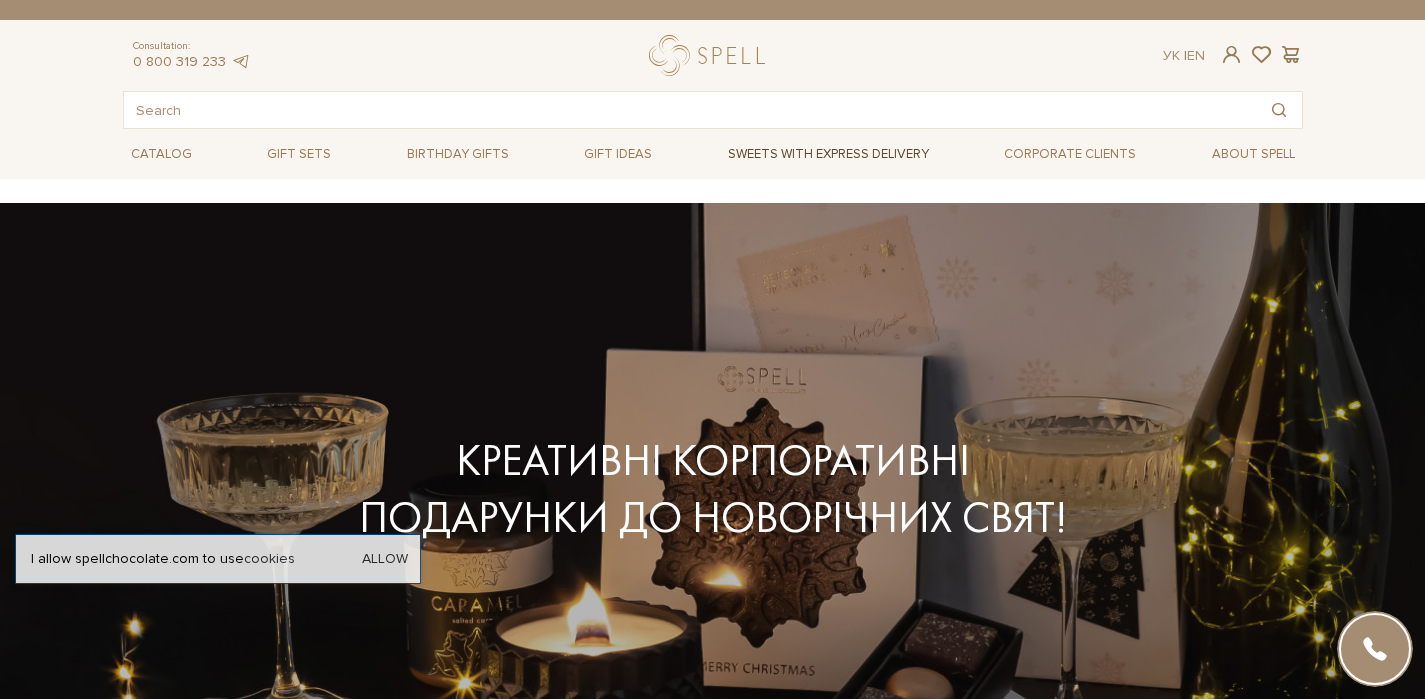 click on "Sweets with express delivery" at bounding box center [828, 154] 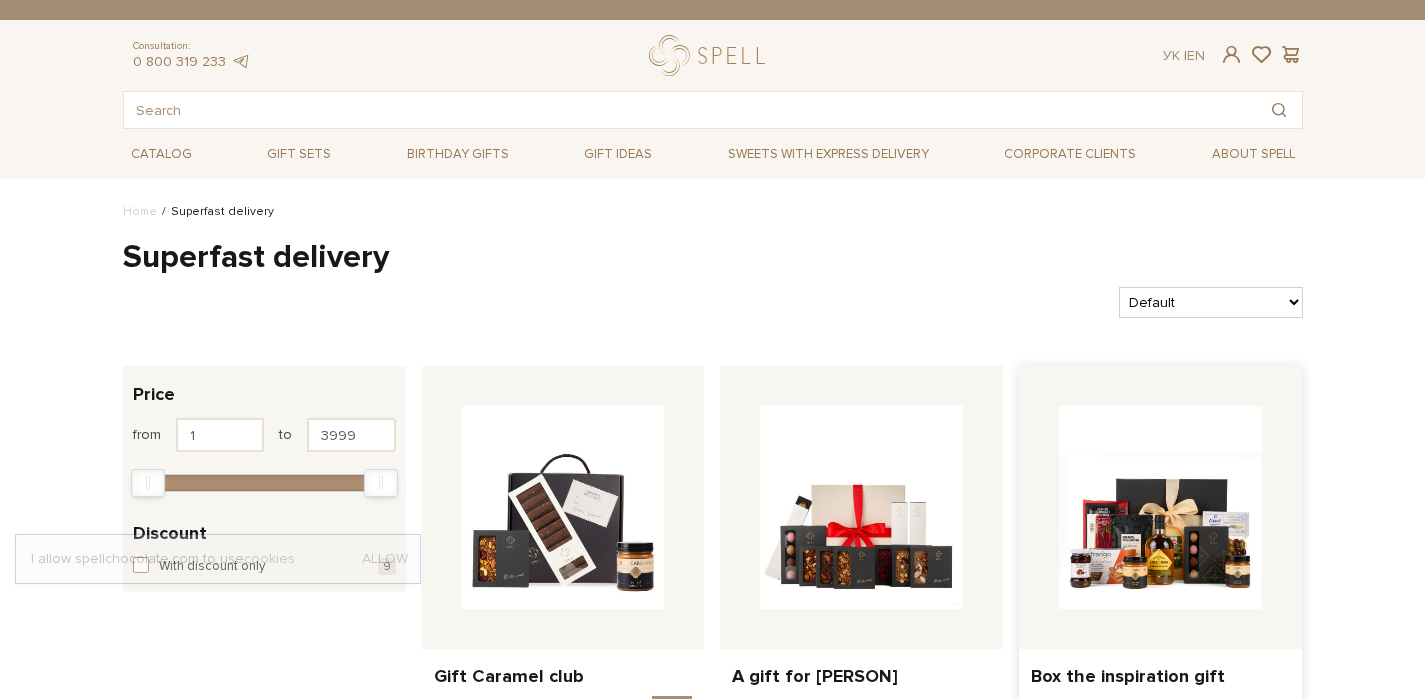 scroll, scrollTop: 0, scrollLeft: 0, axis: both 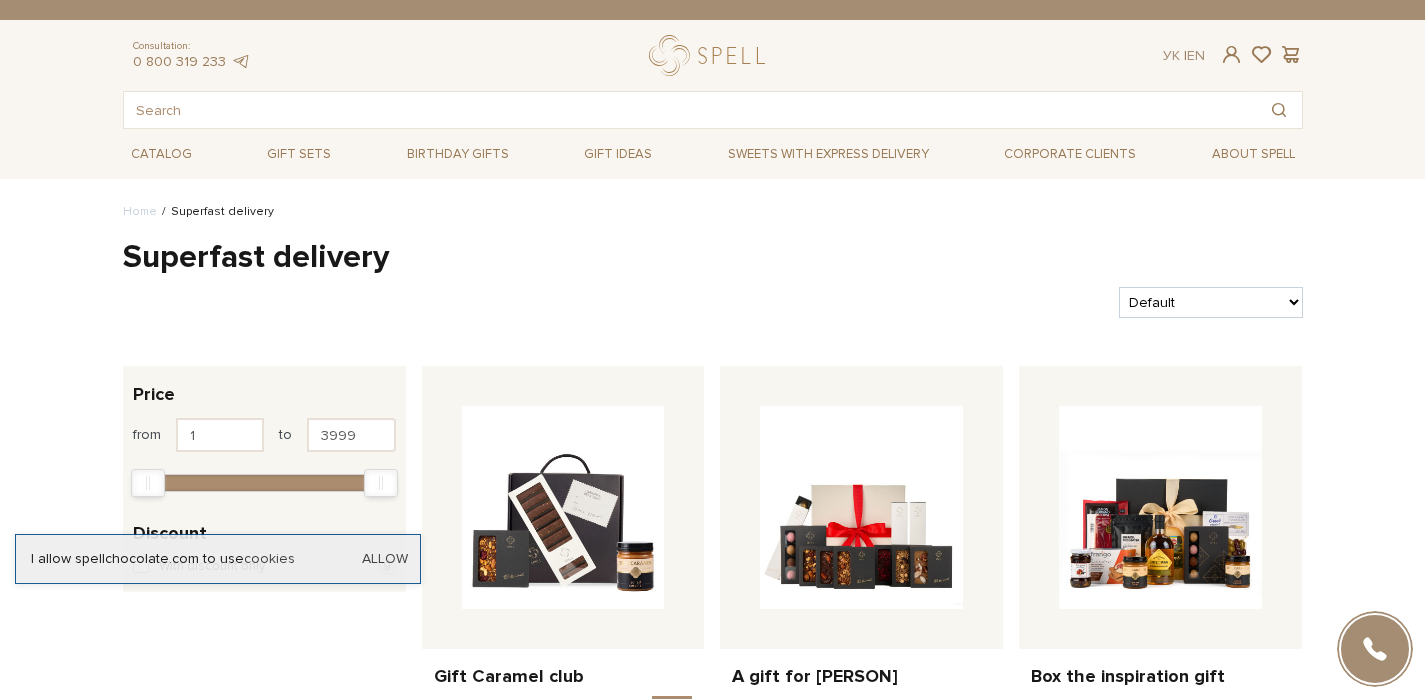click on "I allow spellchocolate.com to use  cookies Allow" at bounding box center (218, 559) 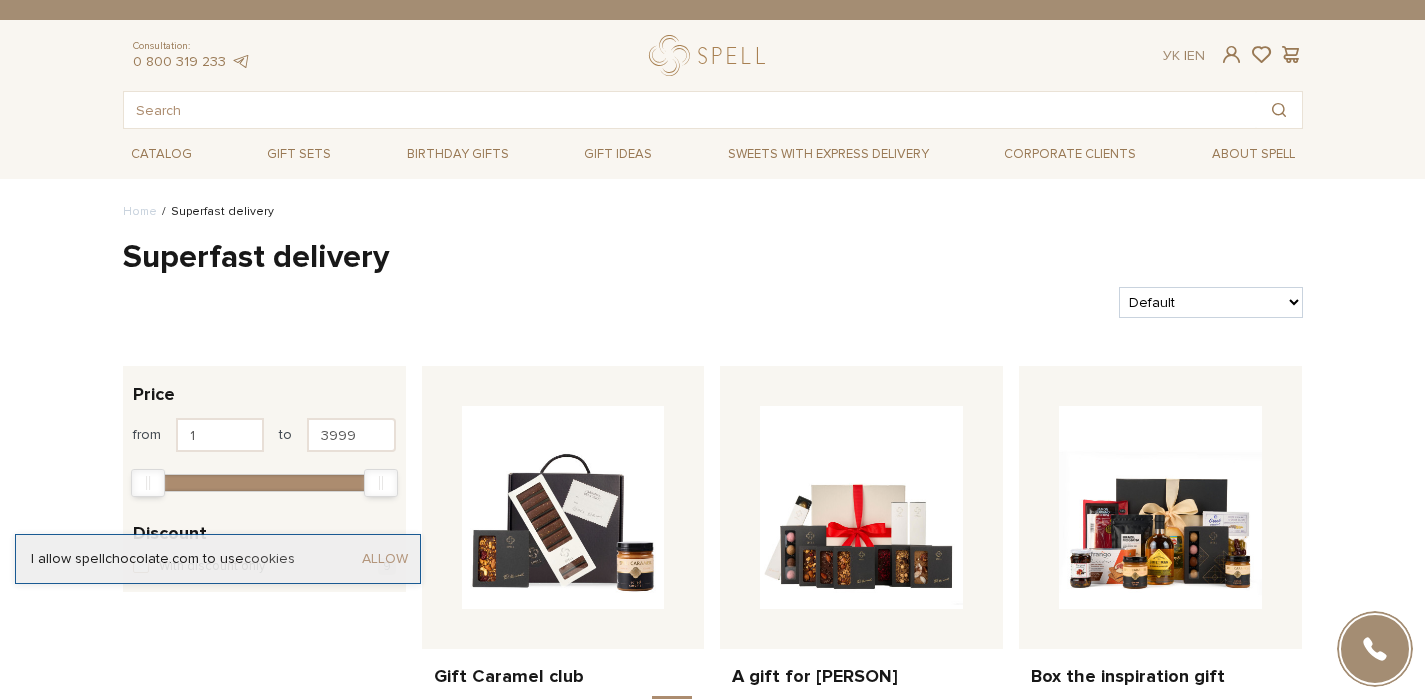 click on "Allow" at bounding box center (385, 559) 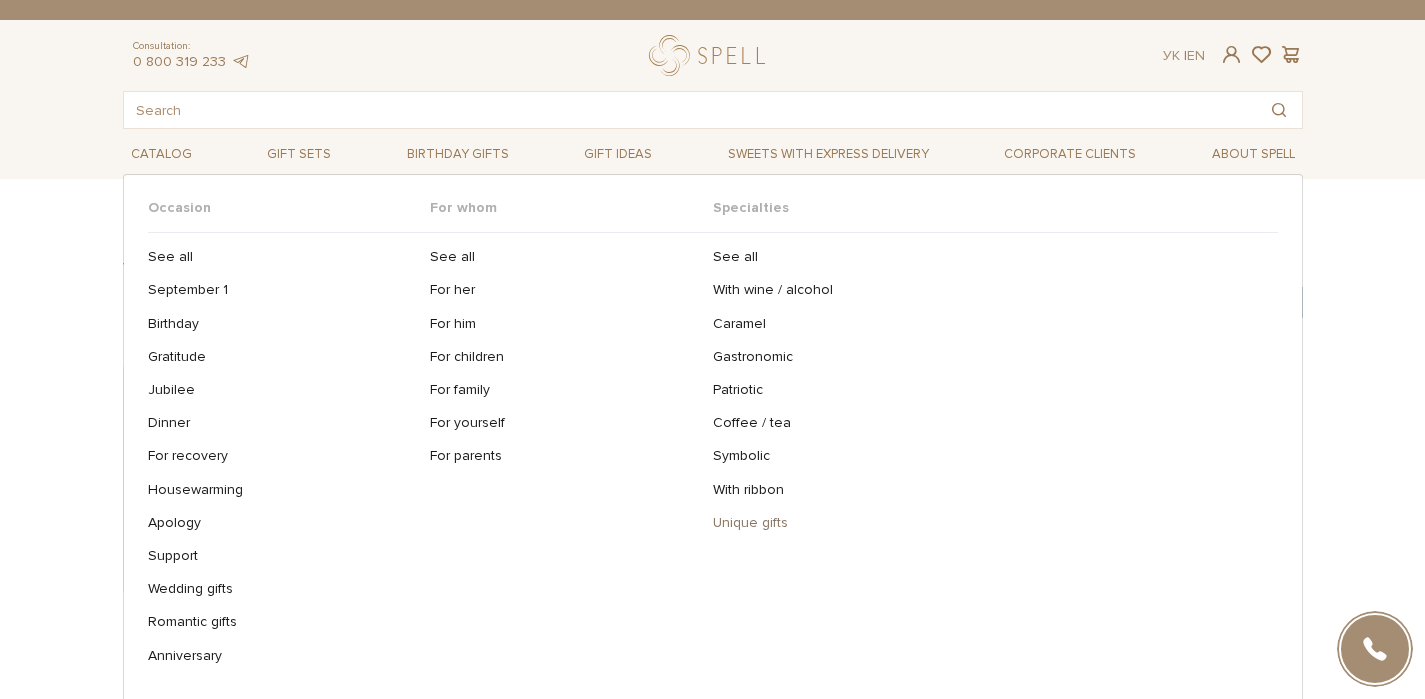 click on "Unique gifts" at bounding box center [988, 523] 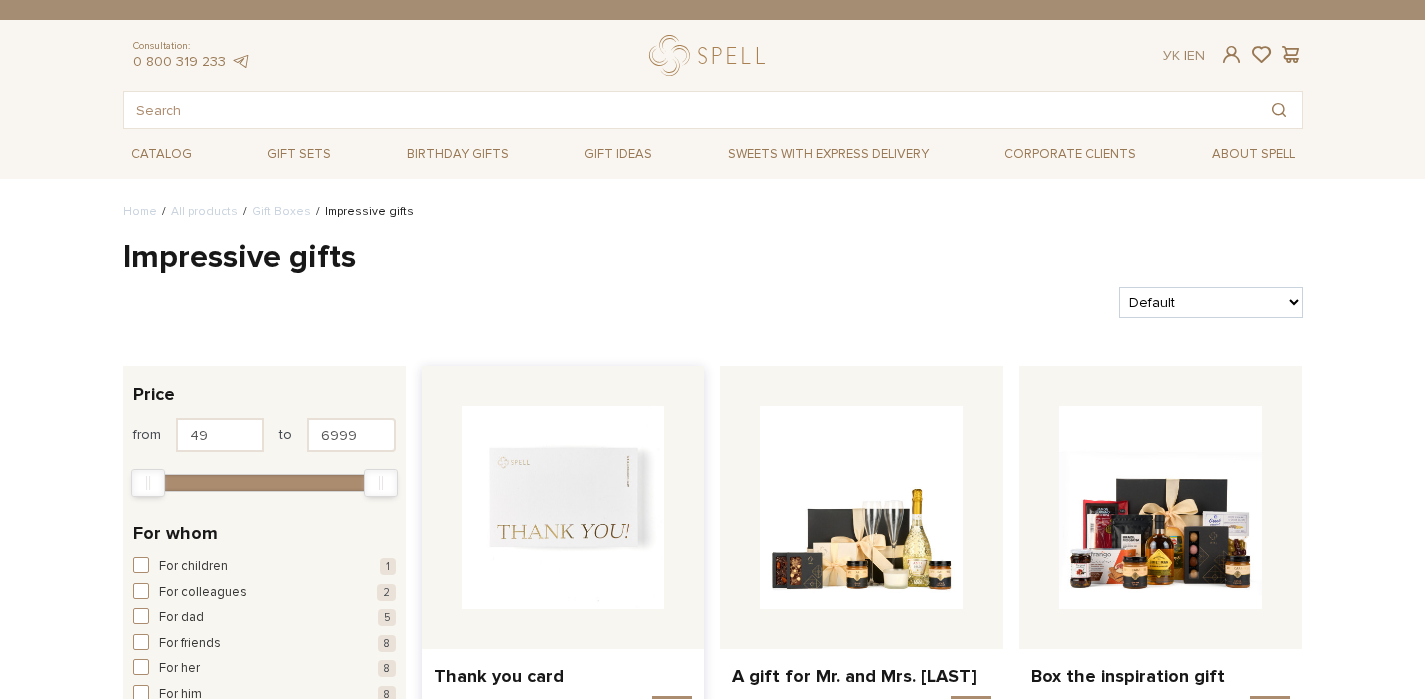 scroll, scrollTop: 0, scrollLeft: 0, axis: both 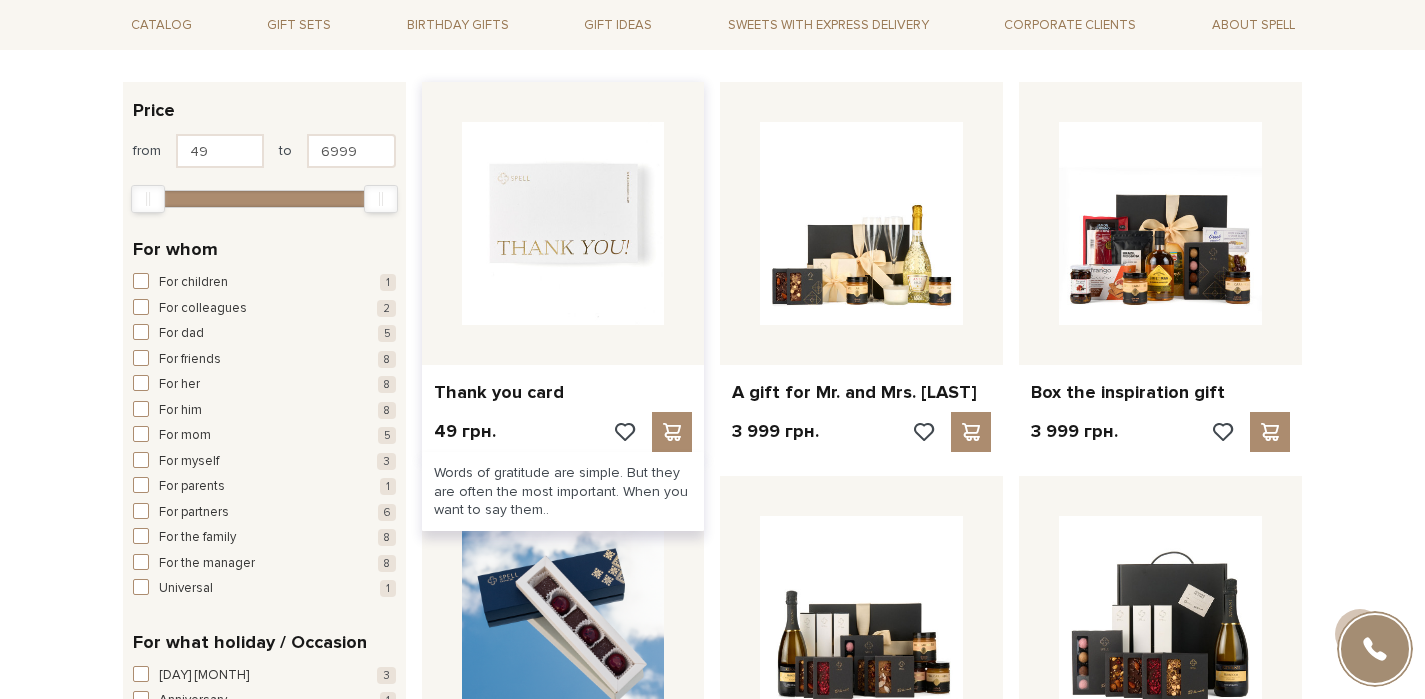 click at bounding box center (563, 223) 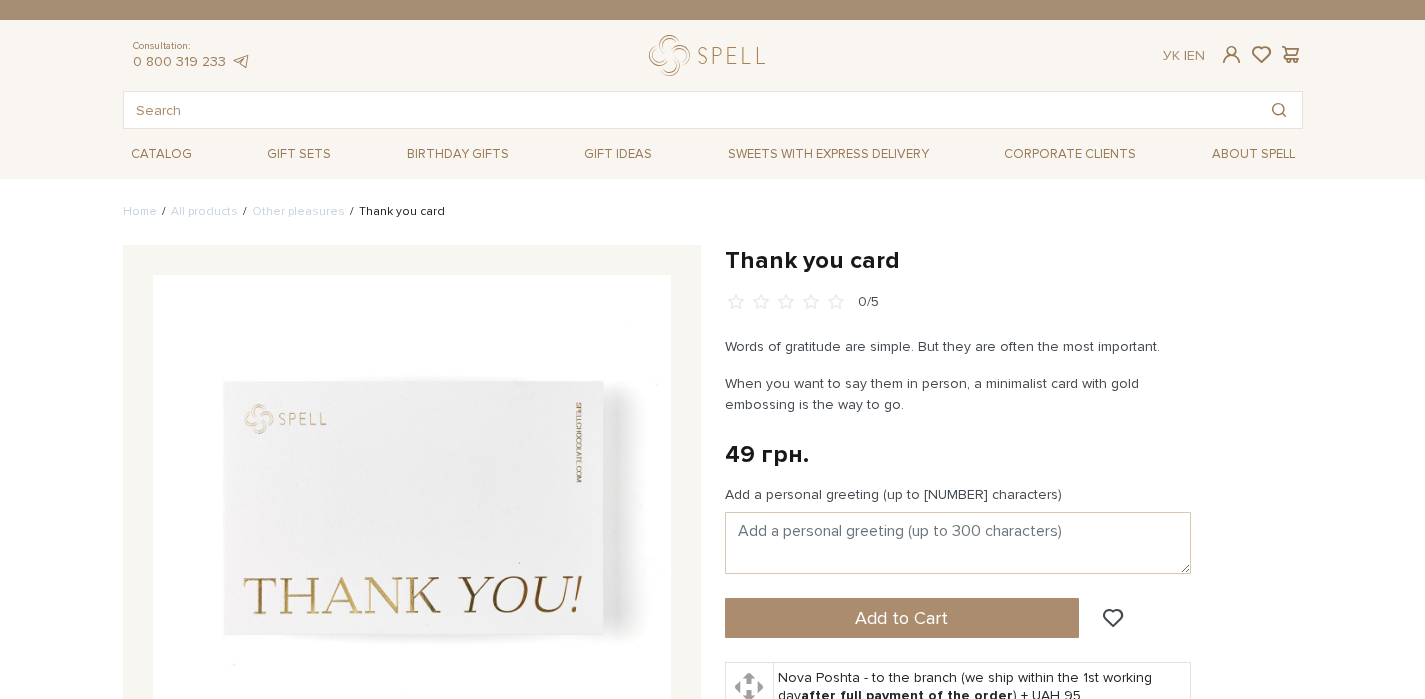 scroll, scrollTop: 0, scrollLeft: 0, axis: both 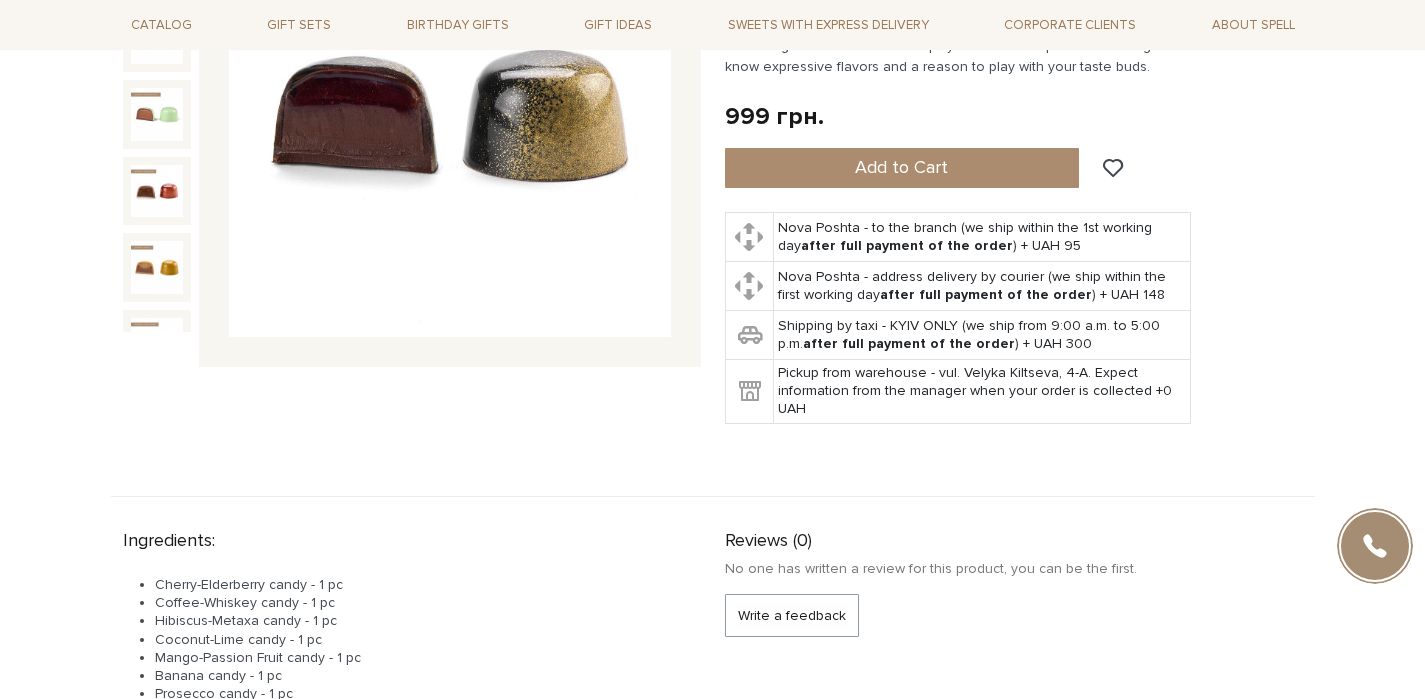 click at bounding box center [450, 116] 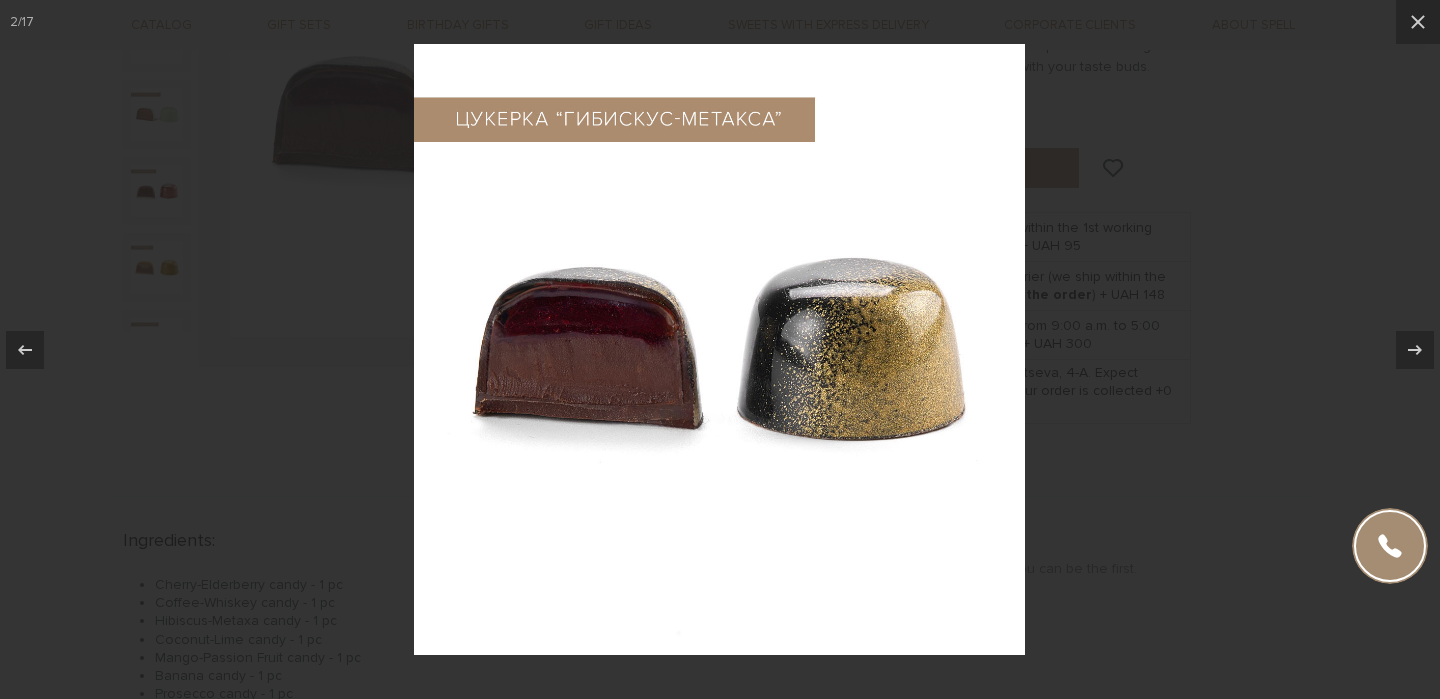 click at bounding box center [720, 349] 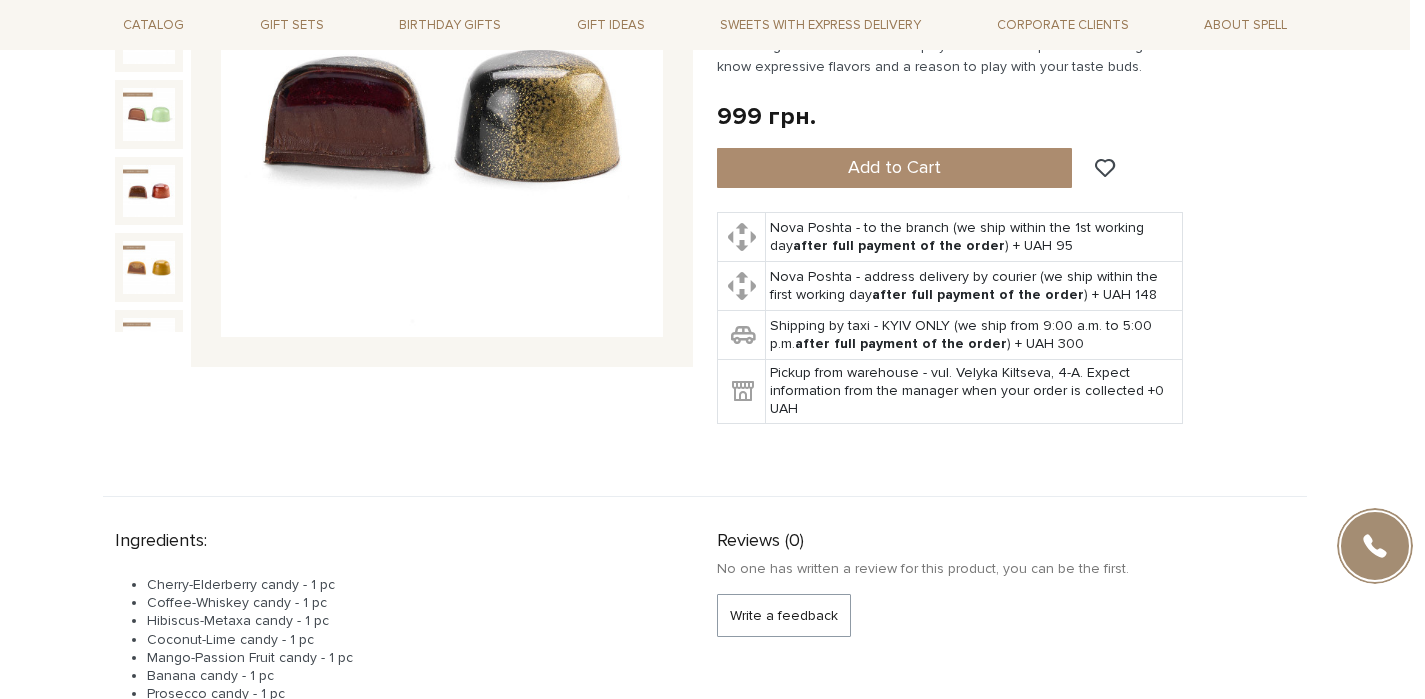 scroll, scrollTop: 0, scrollLeft: 0, axis: both 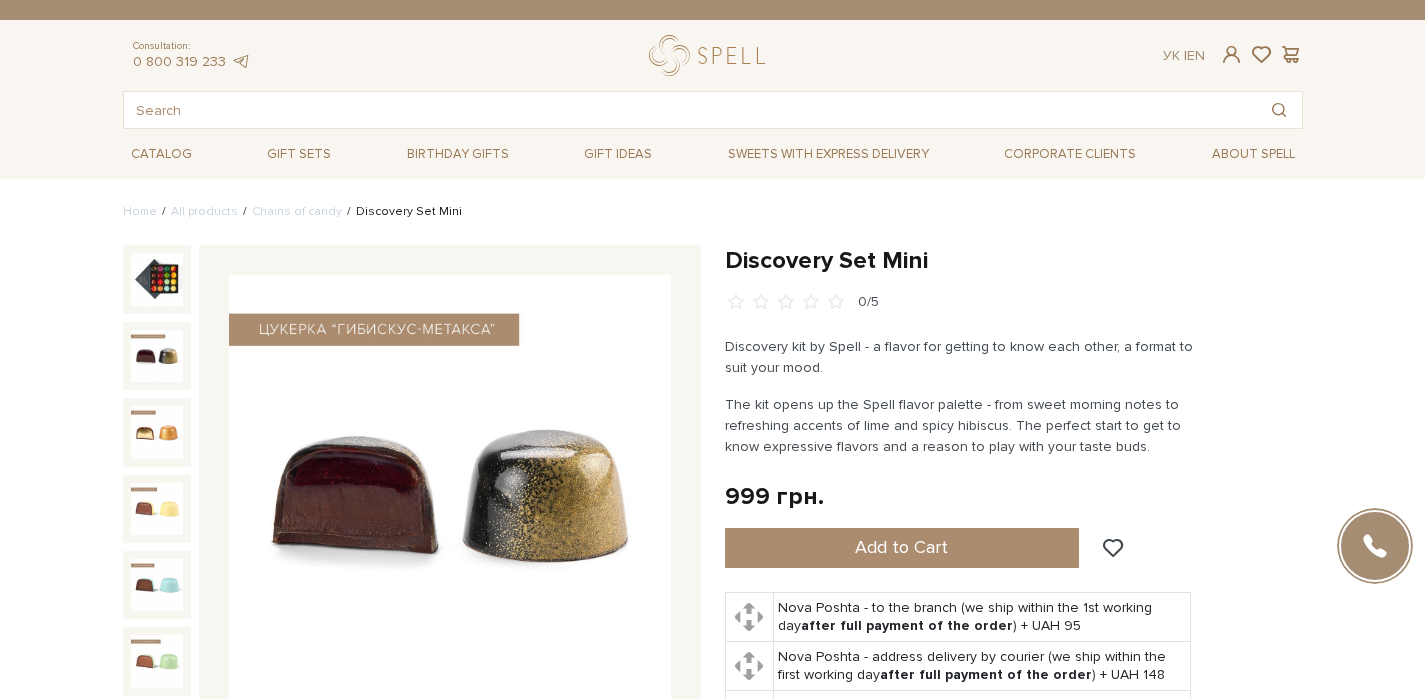 click at bounding box center [450, 496] 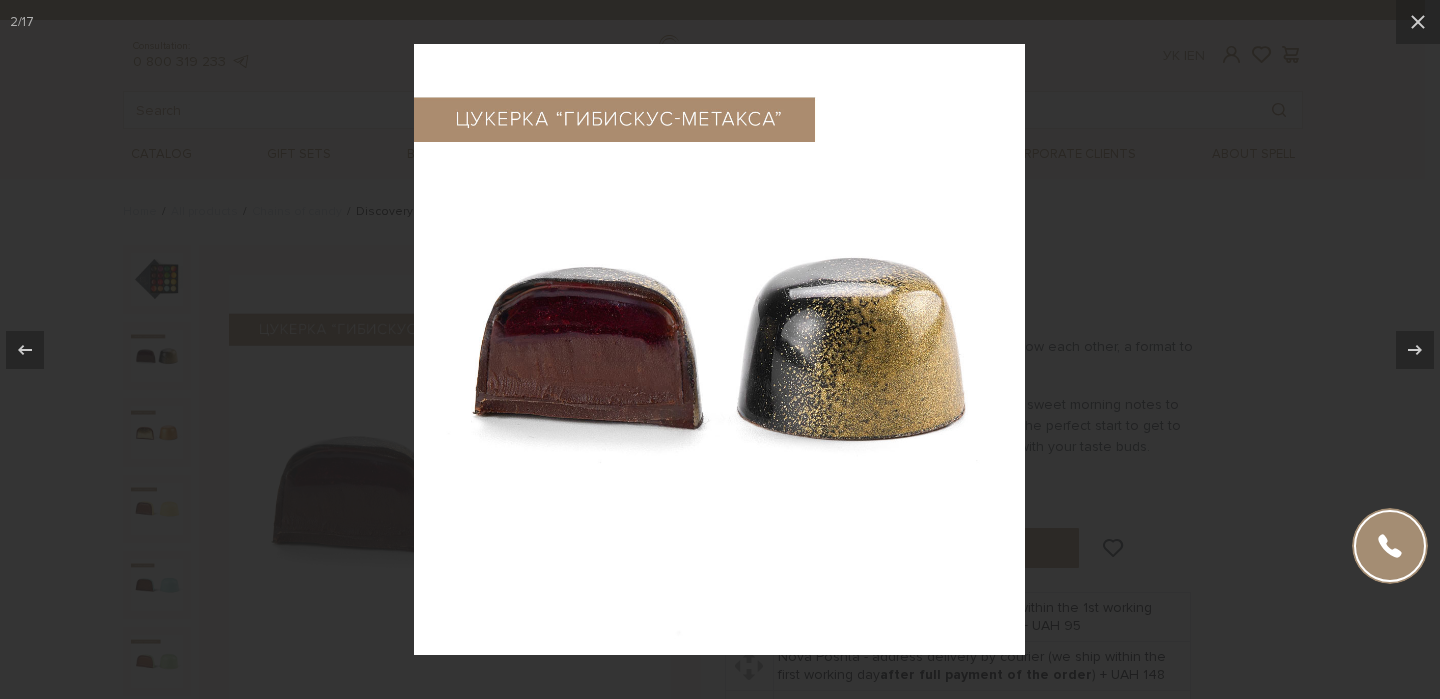 click at bounding box center (720, 349) 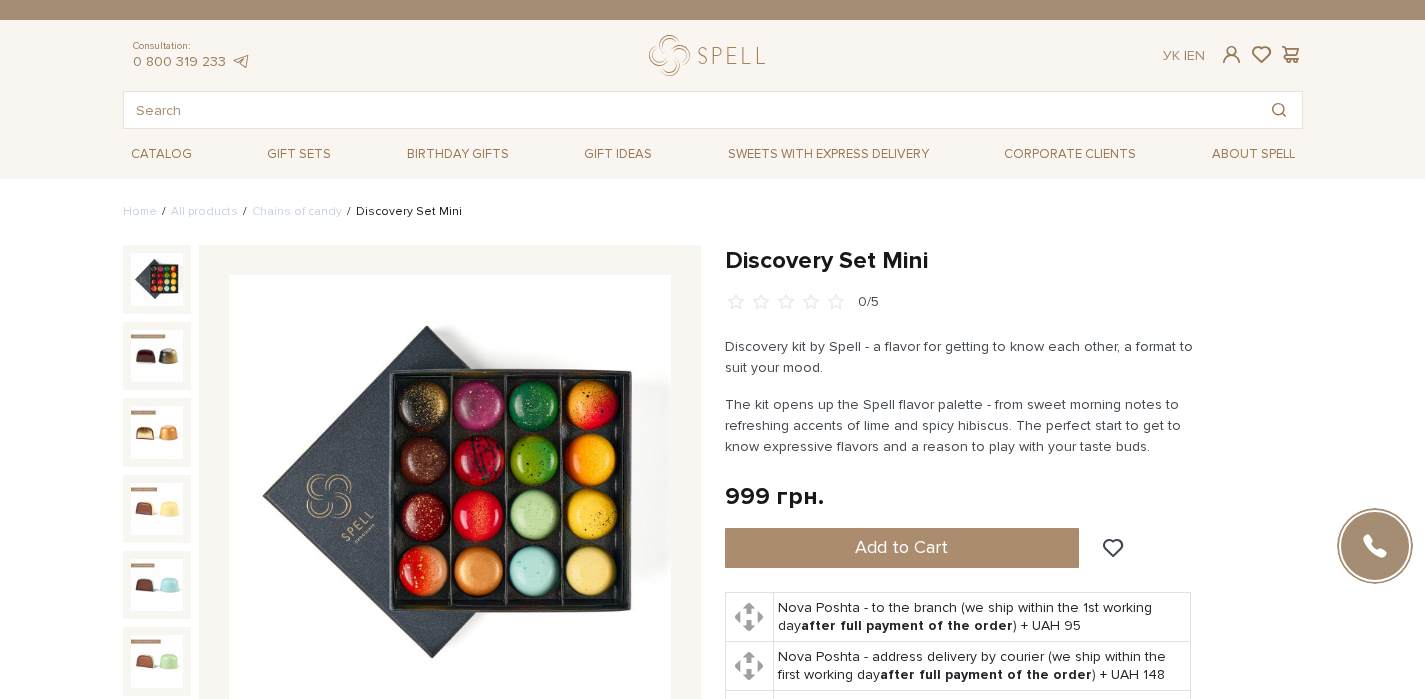 click at bounding box center (157, 279) 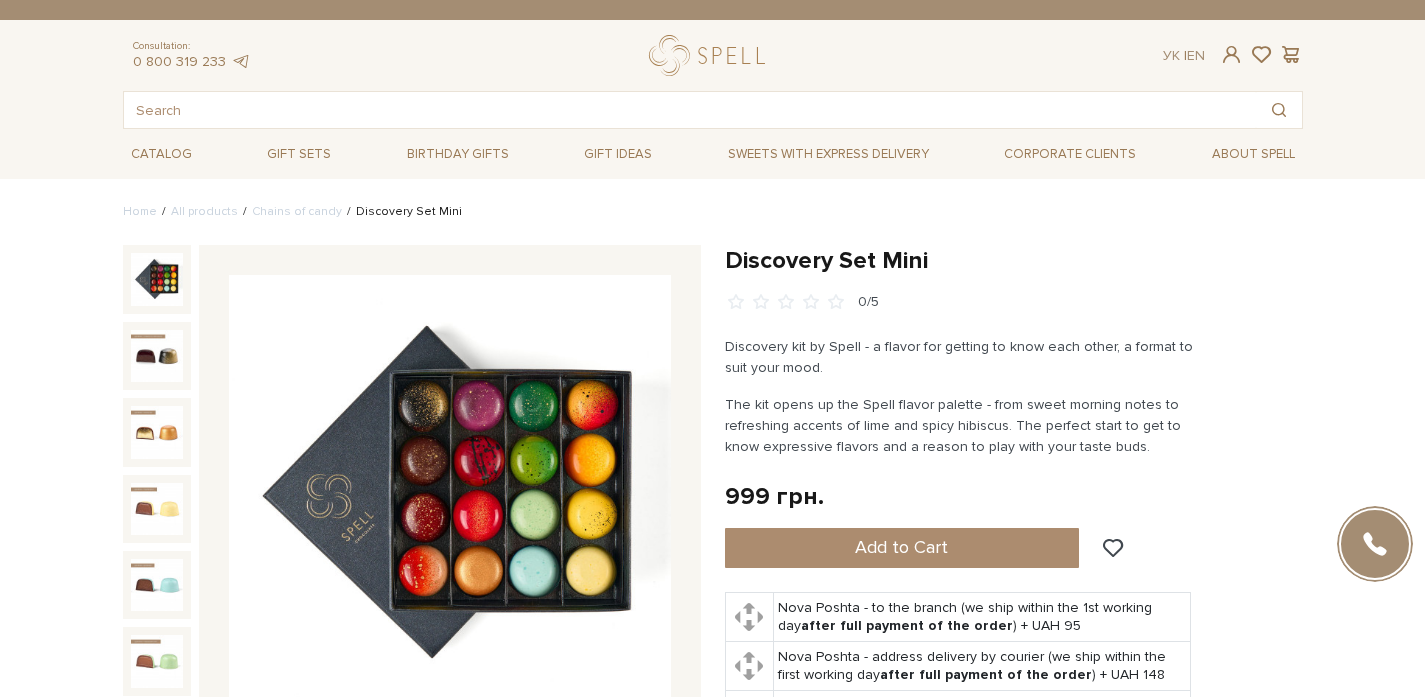 scroll, scrollTop: 0, scrollLeft: 0, axis: both 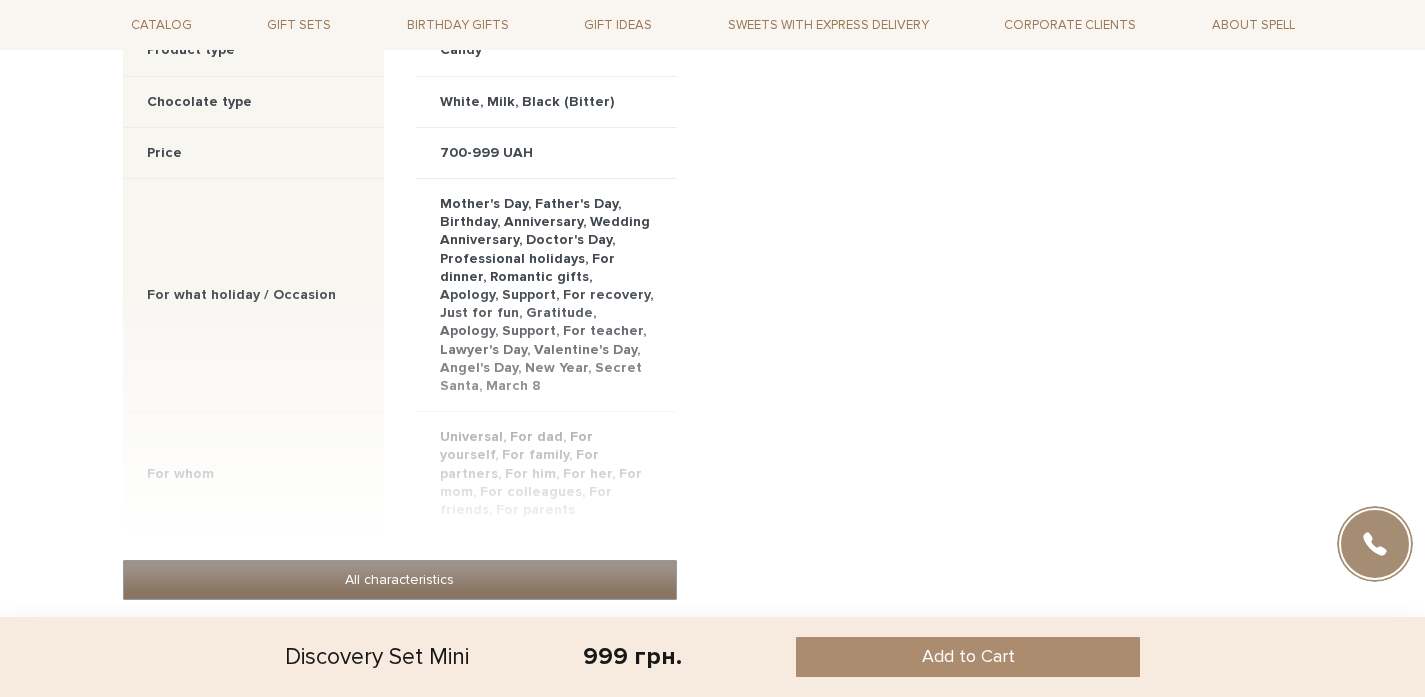 click on "All characteristics" at bounding box center [400, 580] 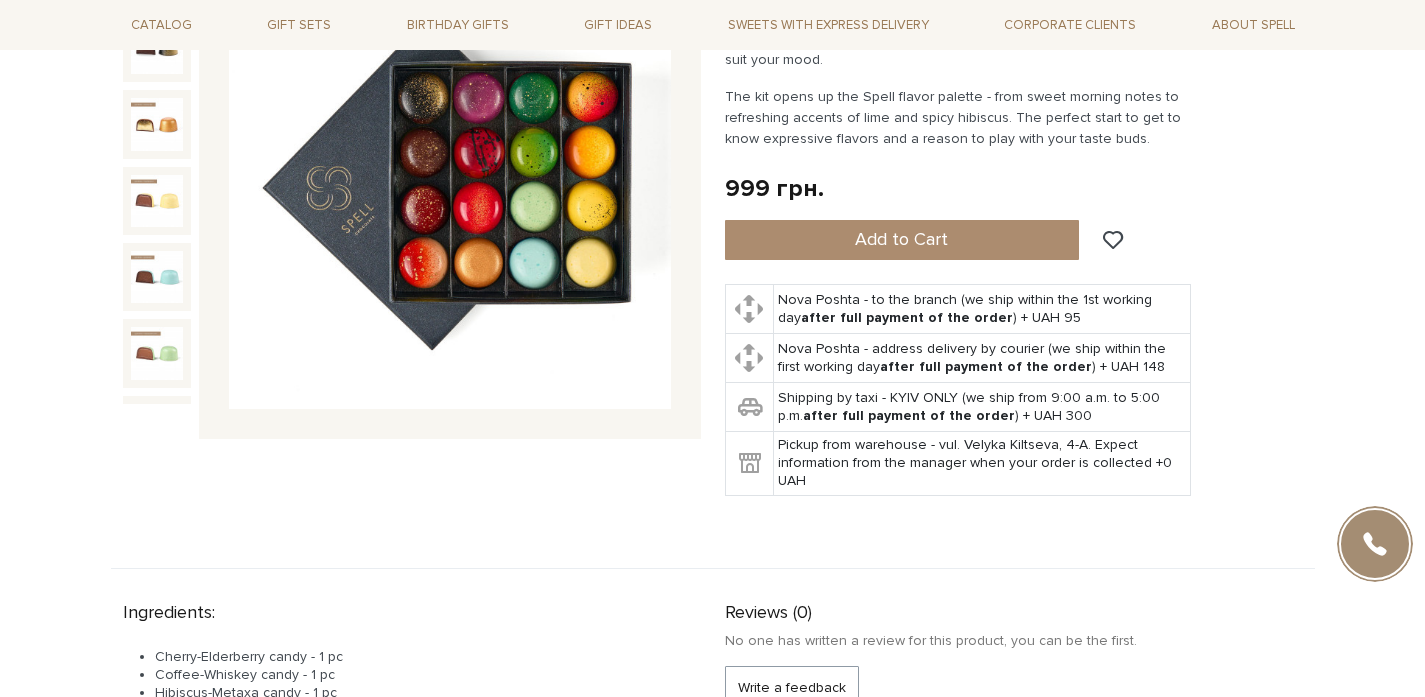scroll, scrollTop: 0, scrollLeft: 0, axis: both 